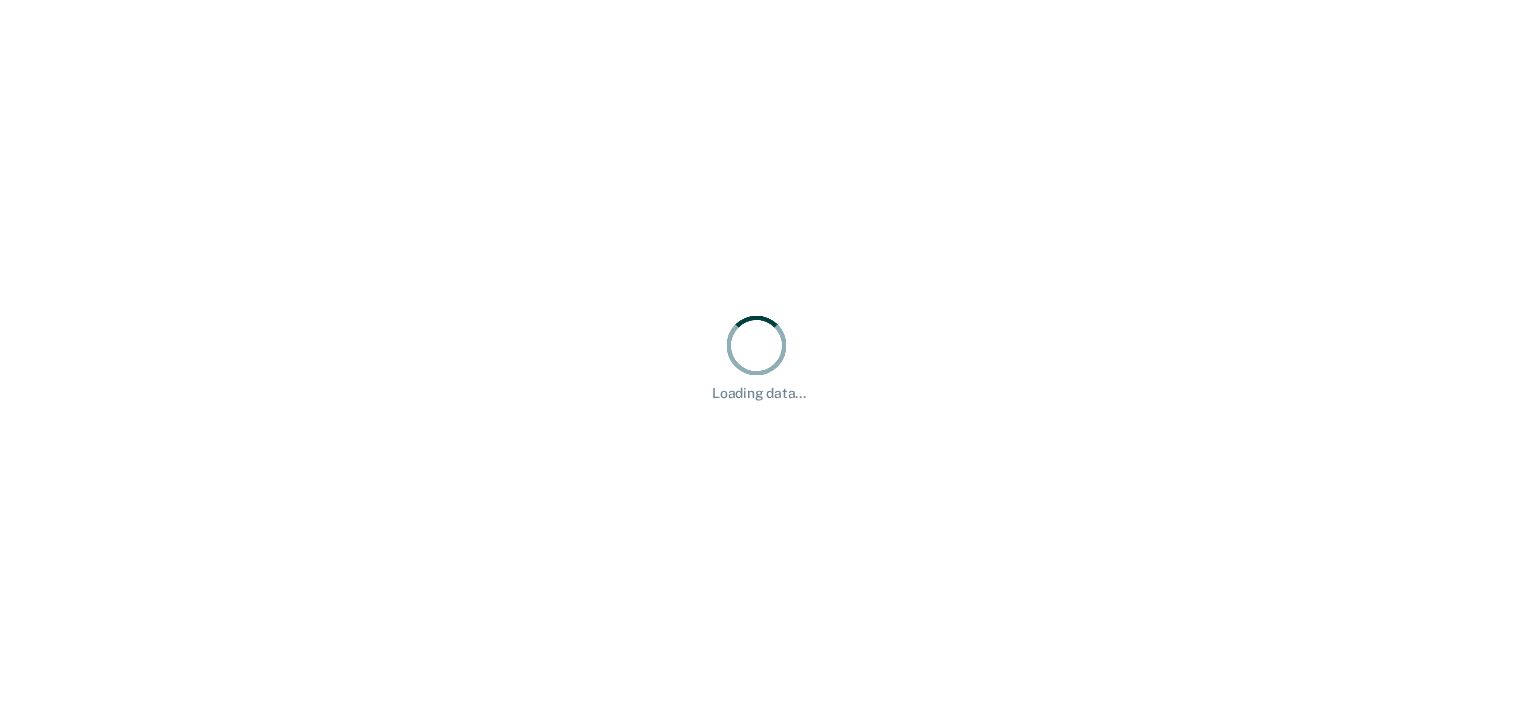 scroll, scrollTop: 0, scrollLeft: 0, axis: both 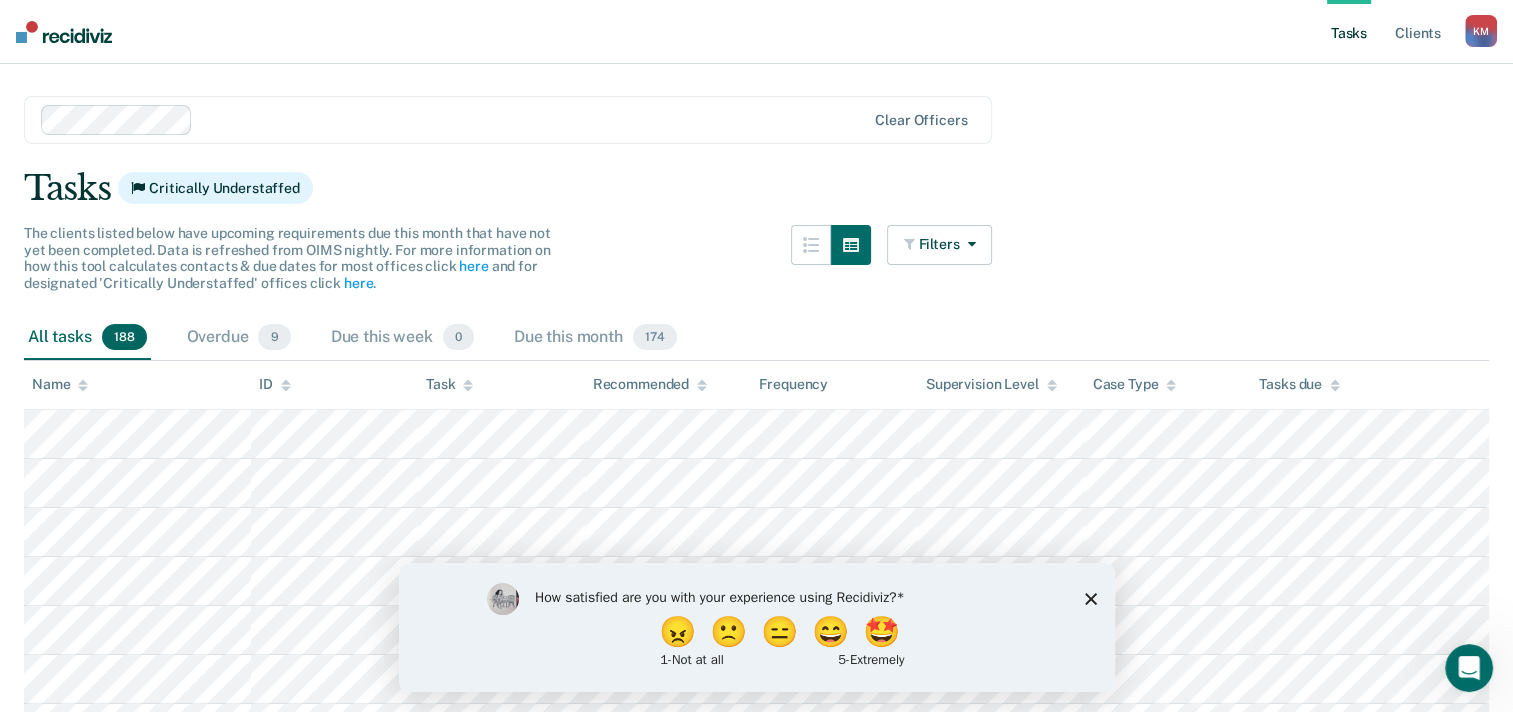 click on "The clients listed below have upcoming requirements due this month that have not yet been completed. Data is refreshed from OIMS nightly. For more information on how this tool calculates contacts & due dates for most offices click   here   and for designated 'Critically Understaffed' offices click   here .  Filters Contact Type Collateral Contact 0 ONLY Home Contact, Sch. 72 ONLY Home Contact, Unsch. 0 ONLY Home Contact, Misc. 3 ONLY In-Custody Contact 18 ONLY Office Contact 80 ONLY Field Contact, Sch. 0 ONLY Field Contact, Unsch. 0 ONLY Electronic Contact, Sch. 0 ONLY Electronic Contact, Unsch. 0 ONLY Electronic or Office Contact 1 ONLY Generic Contact 4 ONLY Assessments 10 ONLY Supervision Level Annual 0 ONLY Low 1 ONLY Low-Moderate 1 ONLY Moderate 3 ONLY High 165 ONLY In-custody 18 ONLY Case Type Regular 22 ONLY Annual 0 ONLY Sex offender 1 ONLY Substance abuse - phase 1 0 ONLY Substance abuse - phase 2 163 ONLY Substance abuse - phase 3 2 ONLY Mentally ill 0 ONLY Intellectually disabled 0 ONLY 0 ONLY 0 0" at bounding box center (508, 270) 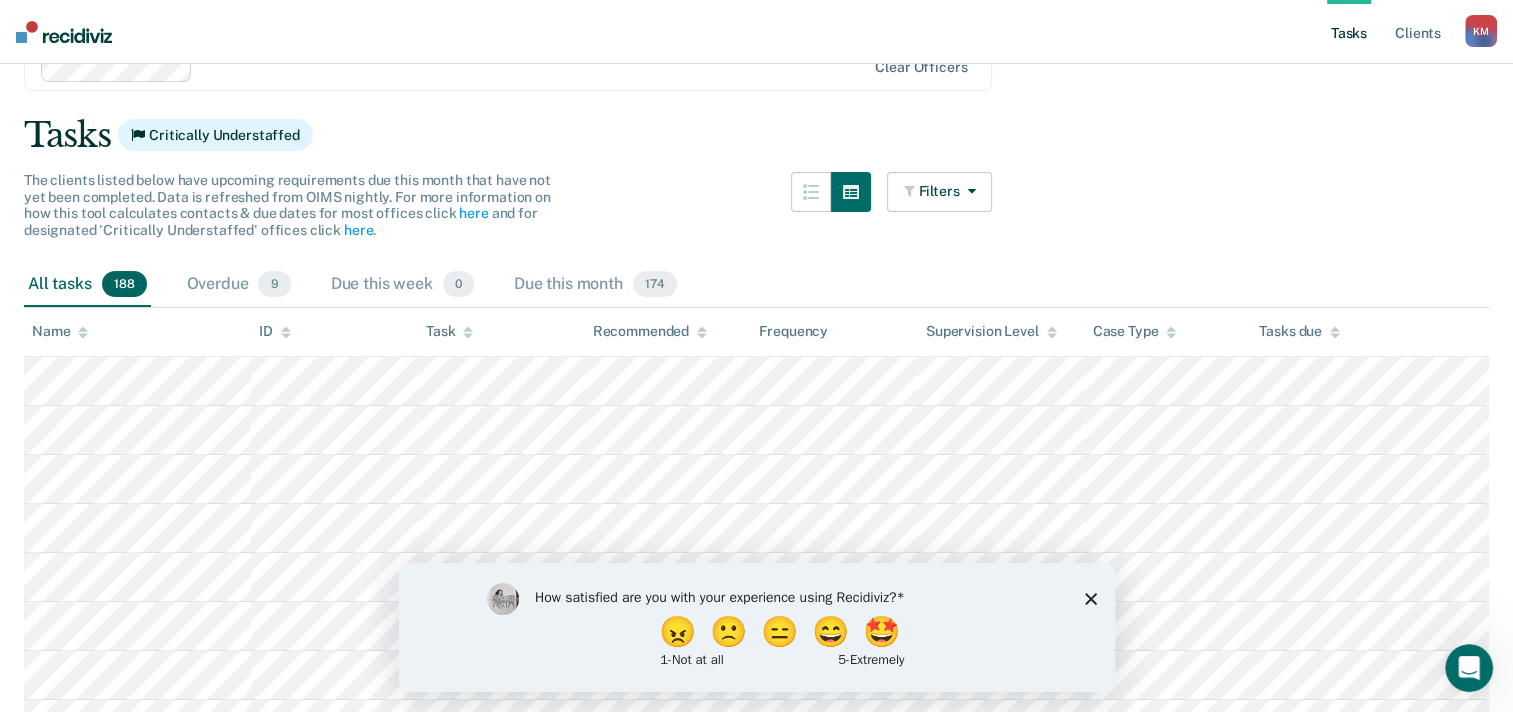 scroll, scrollTop: 100, scrollLeft: 0, axis: vertical 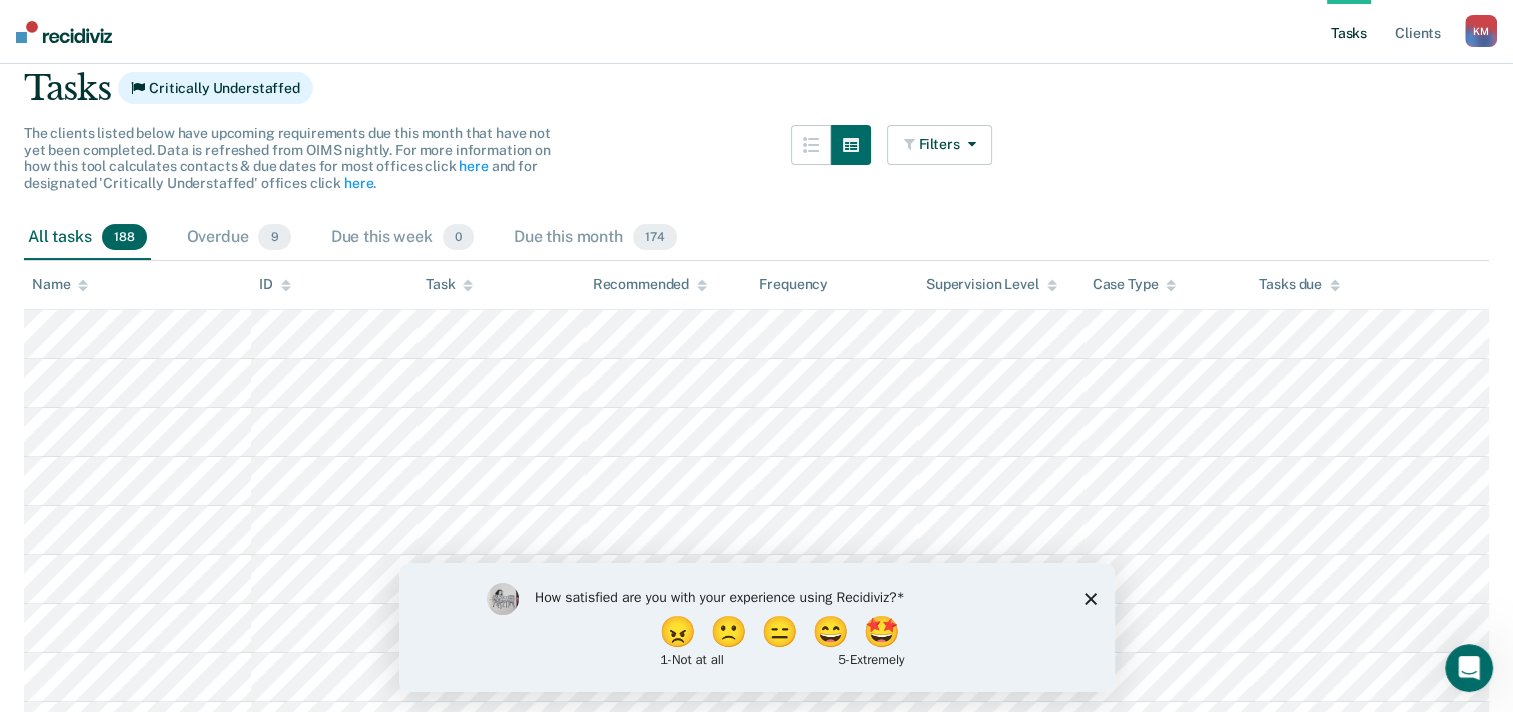 click 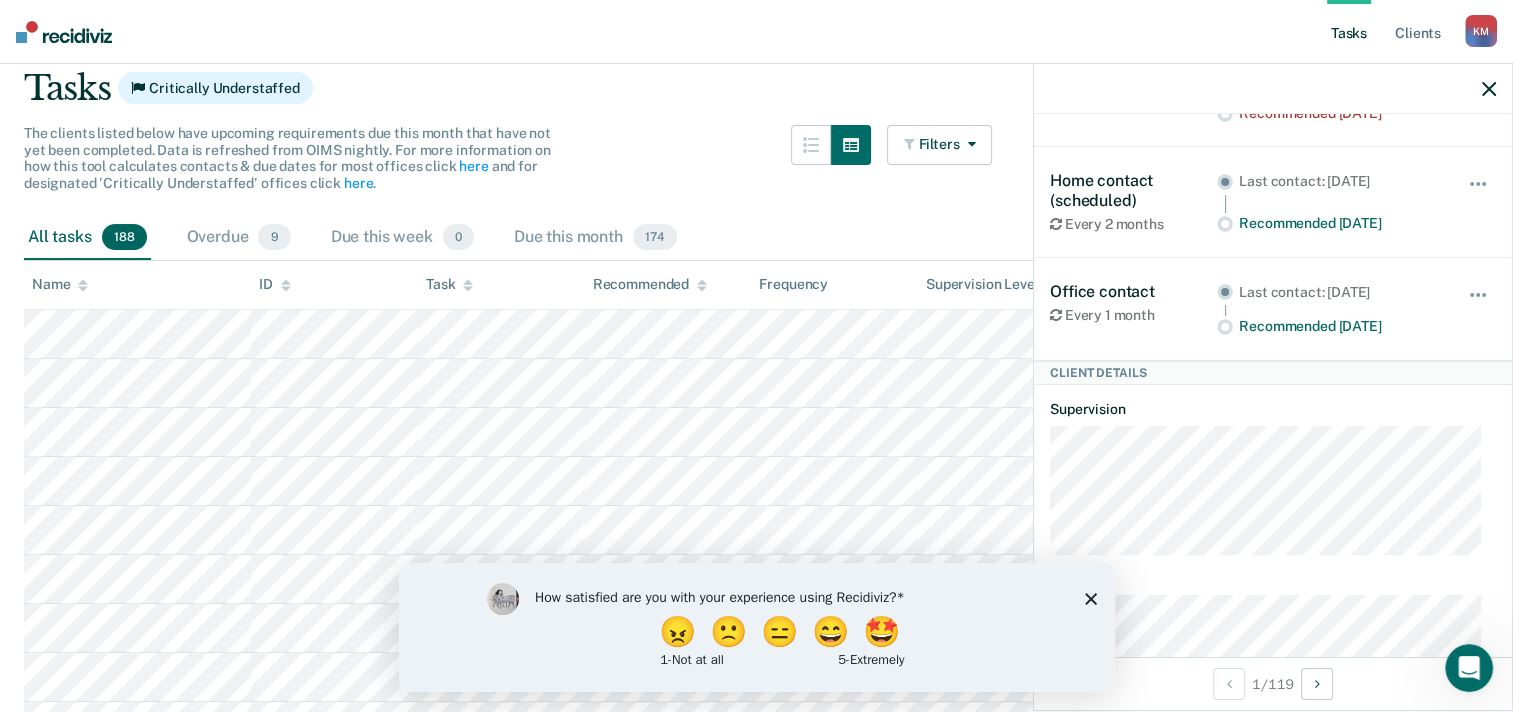 scroll, scrollTop: 232, scrollLeft: 0, axis: vertical 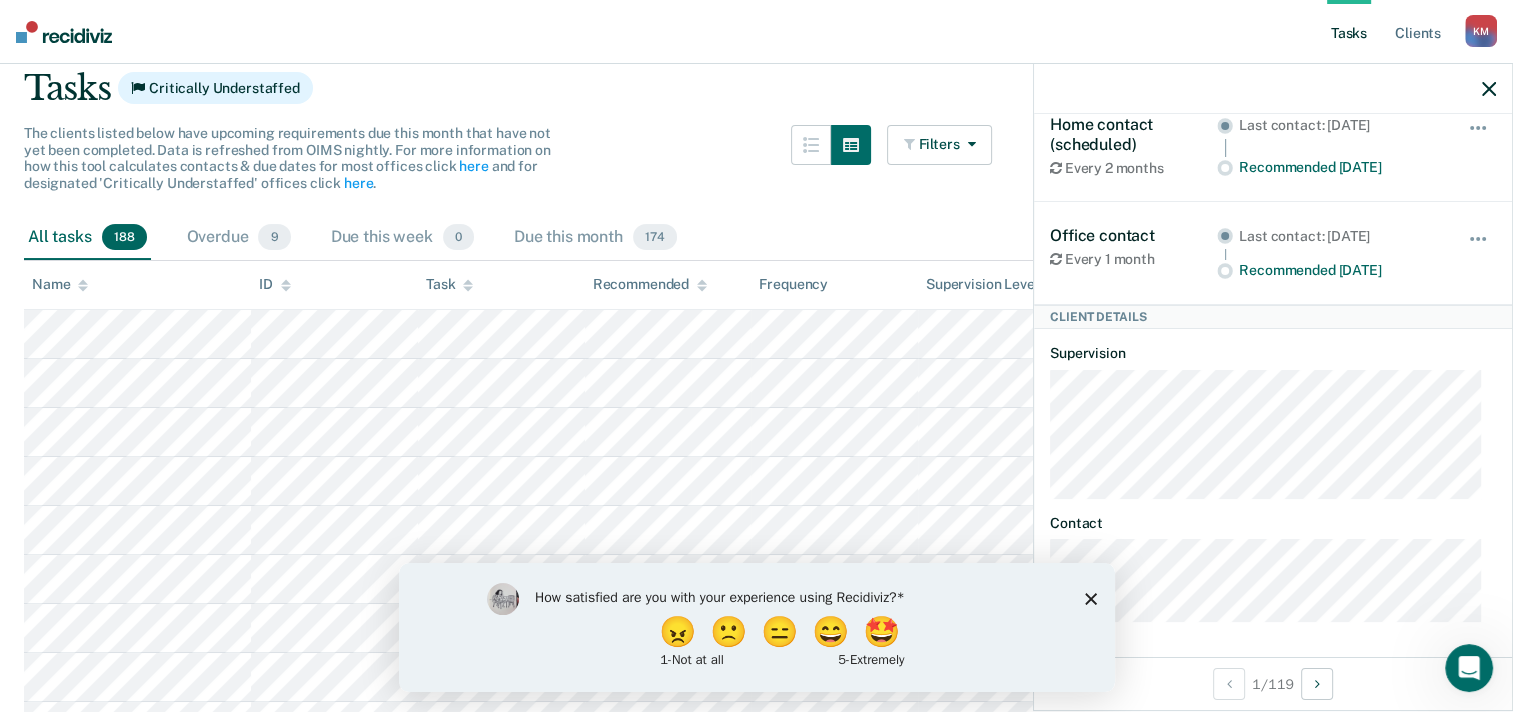 click 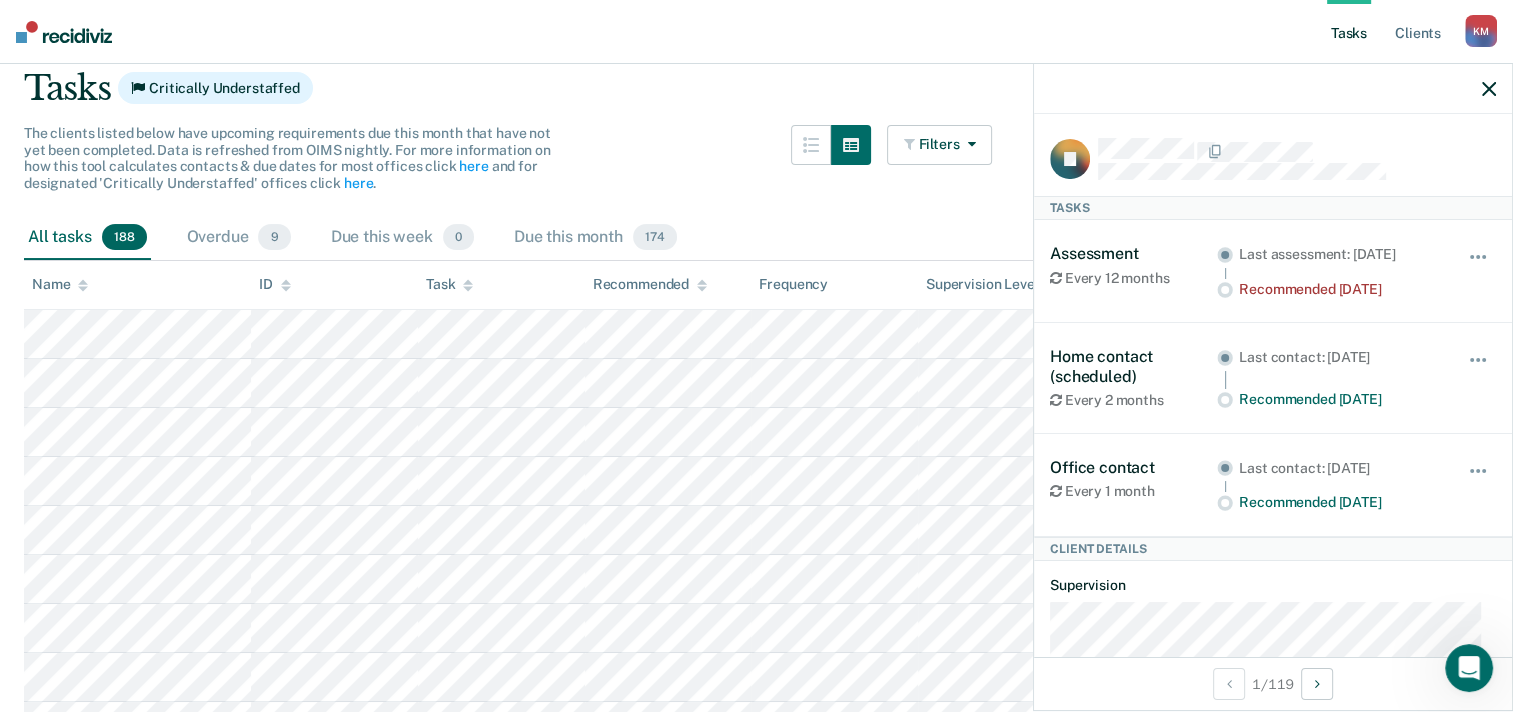 scroll, scrollTop: 0, scrollLeft: 0, axis: both 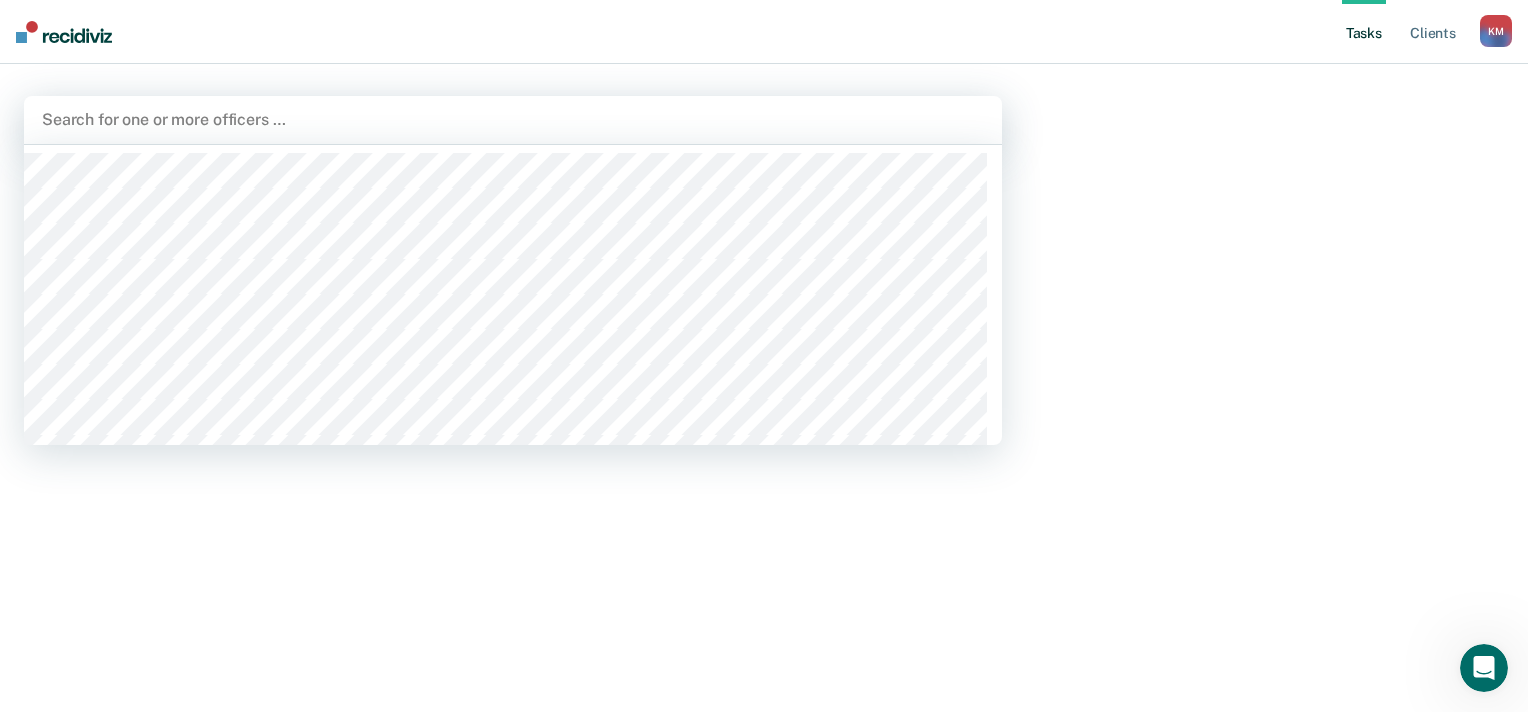 click at bounding box center [513, 119] 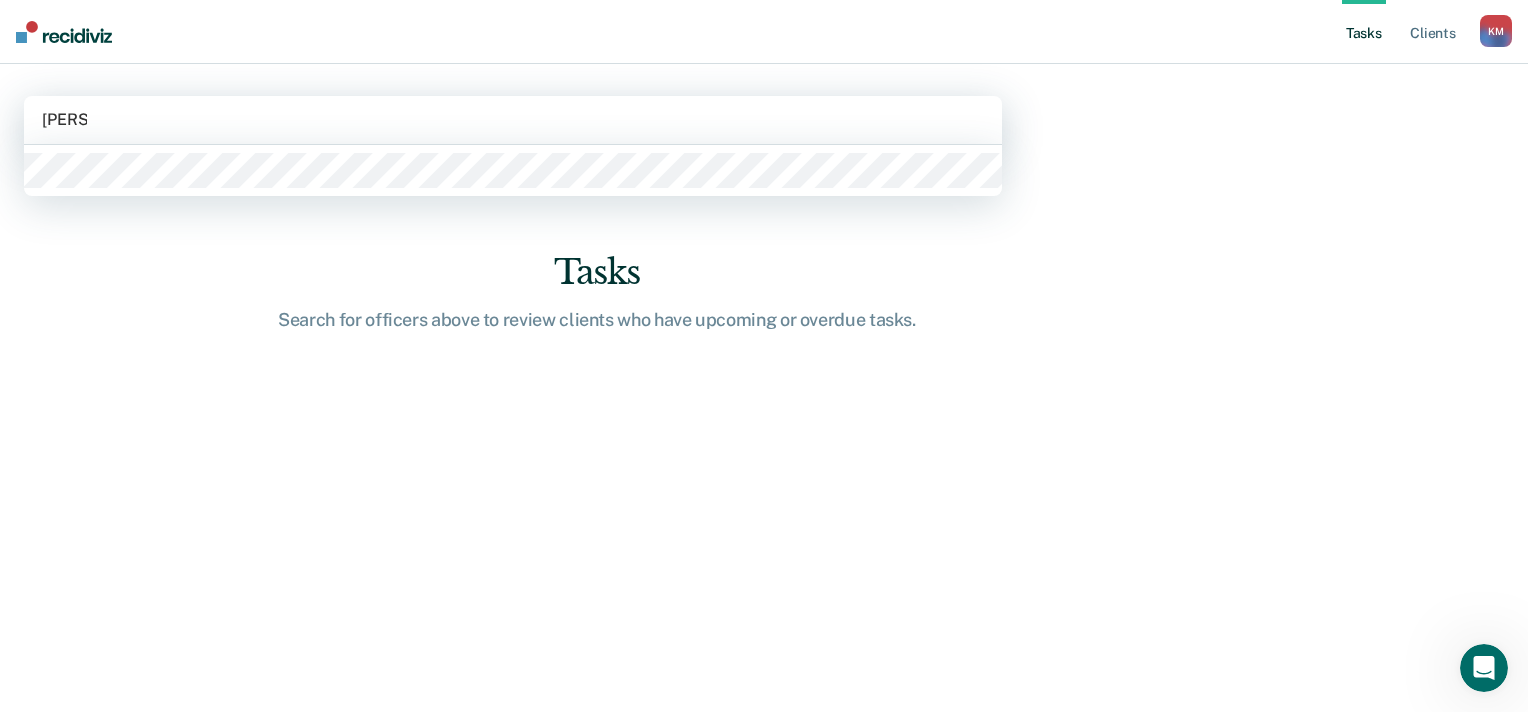 type on "[PERSON_NAME]" 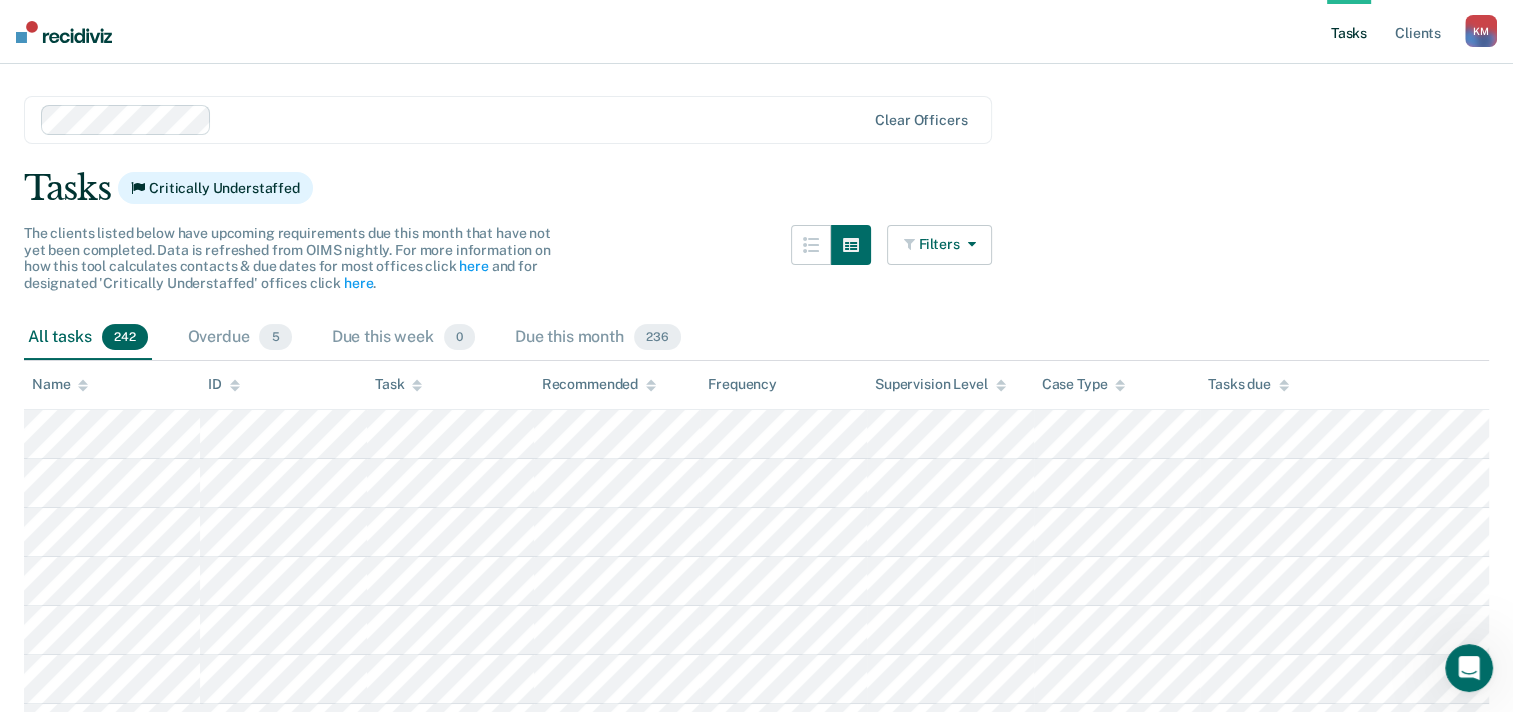 click on "Filters" at bounding box center (940, 245) 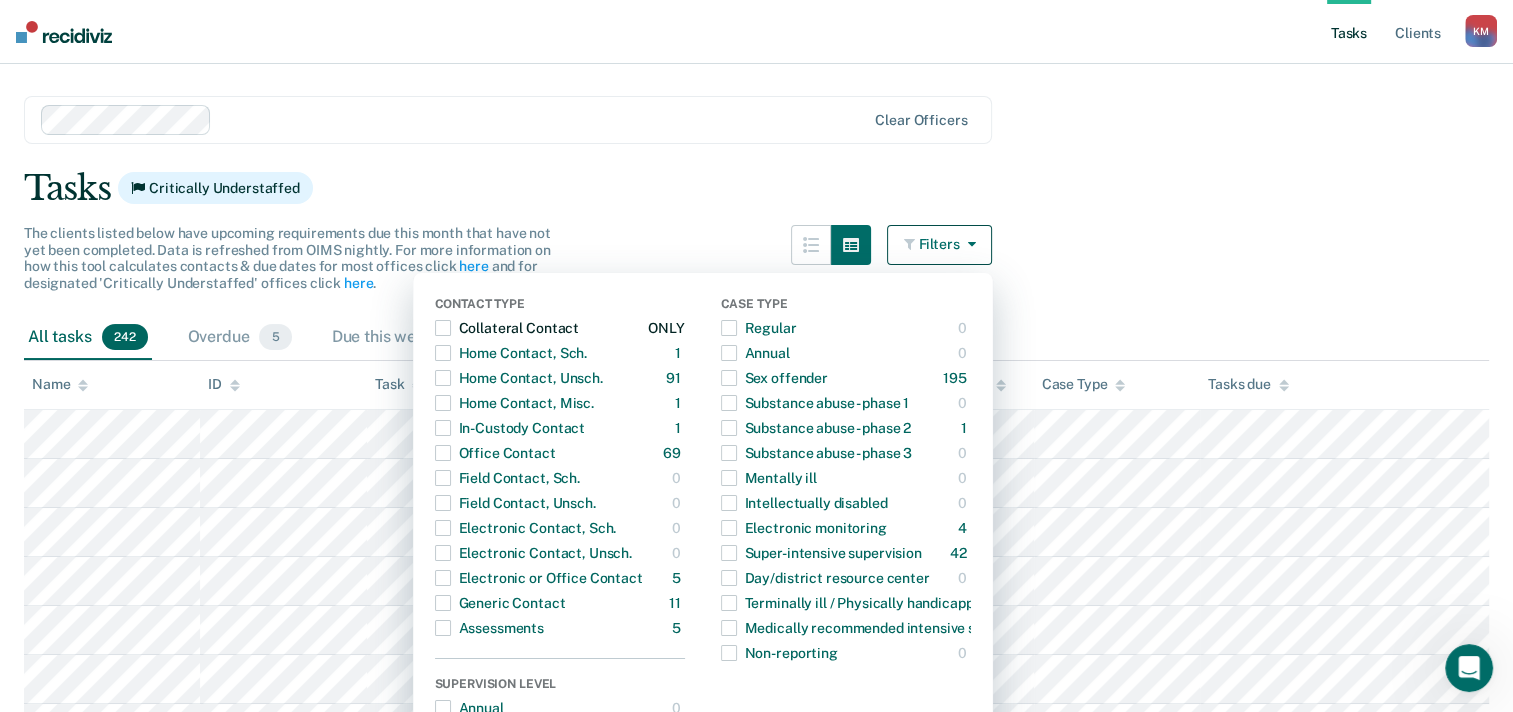 click at bounding box center [443, 328] 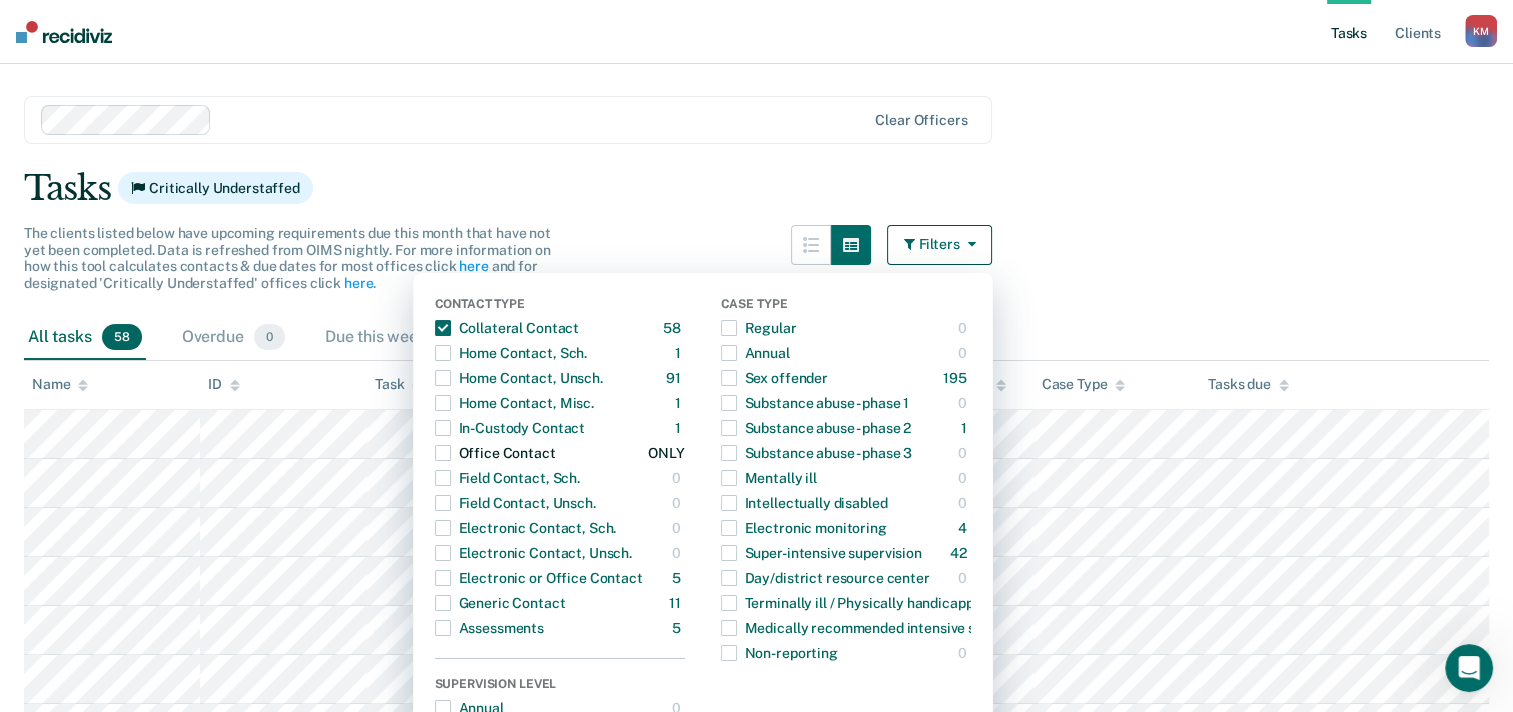 click at bounding box center [443, 453] 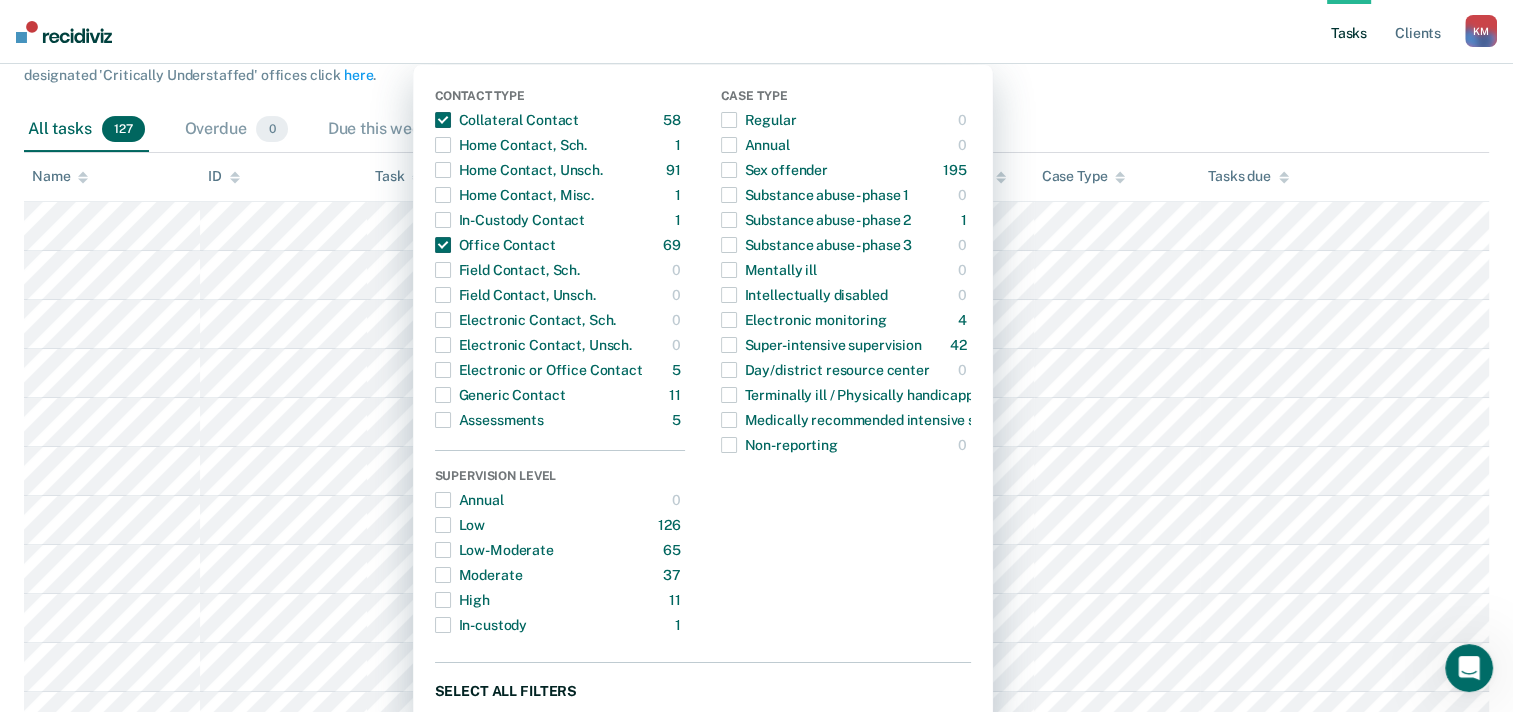 scroll, scrollTop: 0, scrollLeft: 0, axis: both 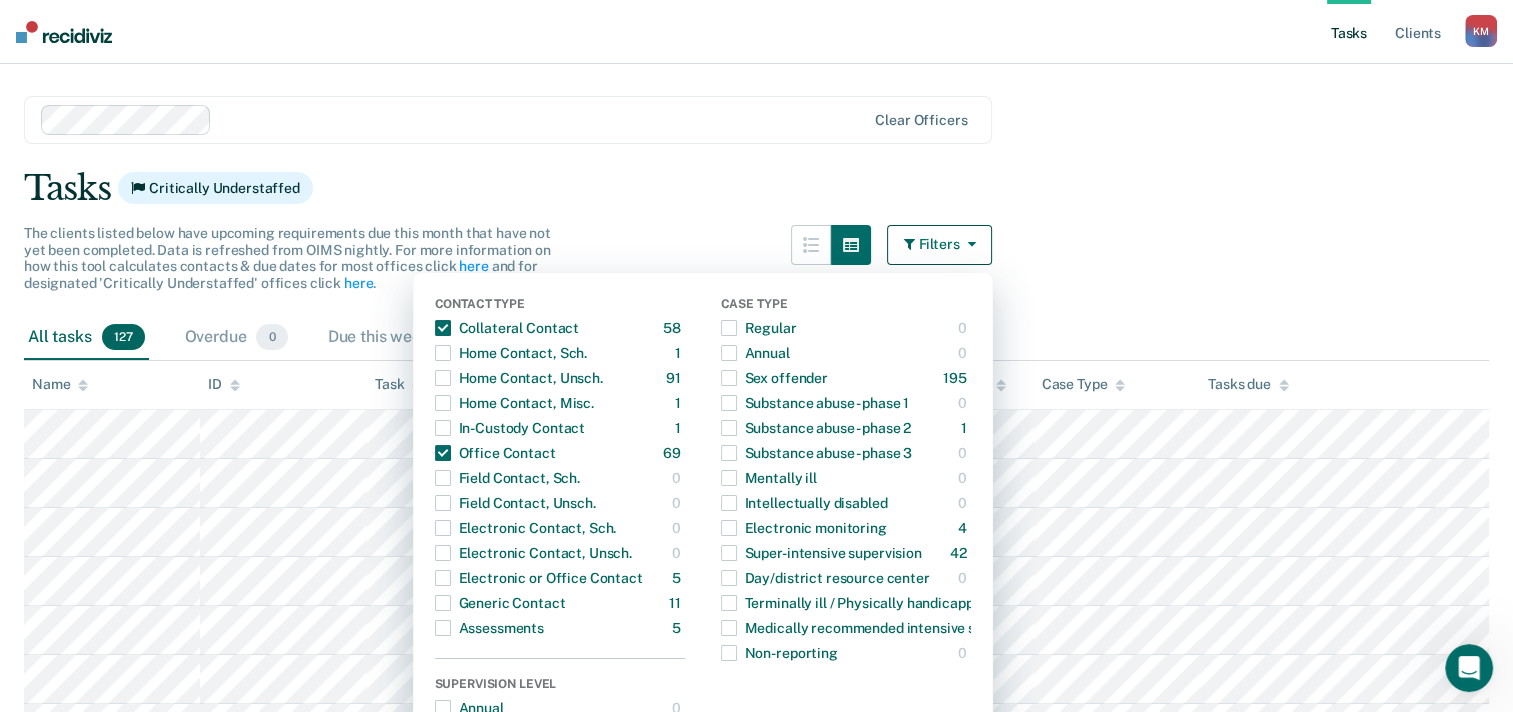 click on "Clear   officers Tasks Critically Understaffed The clients listed below have upcoming requirements due this month that have not yet been completed. Data is refreshed from OIMS nightly. For more information on how this tool calculates contacts & due dates for most offices click   here   and for designated 'Critically Understaffed' offices click   here .  Filters Contact Type Collateral Contact 58 ONLY Home Contact, Sch. 1 ONLY Home Contact, Unsch. 91 ONLY Home Contact, Misc. 1 ONLY In-Custody Contact 1 ONLY Office Contact 69 ONLY Field Contact, Sch. 0 ONLY Field Contact, Unsch. 0 ONLY Electronic Contact, Sch. 0 ONLY Electronic Contact, Unsch. 0 ONLY Electronic or Office Contact 5 ONLY Generic Contact 11 ONLY Assessments 5 ONLY Supervision Level Annual 0 ONLY Low 126 ONLY Low-Moderate 65 ONLY Moderate 37 ONLY High 11 ONLY In-custody 1 ONLY Case Type Regular 0 ONLY Annual 0 ONLY Sex offender 195 ONLY Substance abuse - phase 1 0 ONLY Substance abuse - phase 2 1 ONLY Substance abuse - phase 3 0 ONLY Mentally ill 0" at bounding box center [756, 3364] 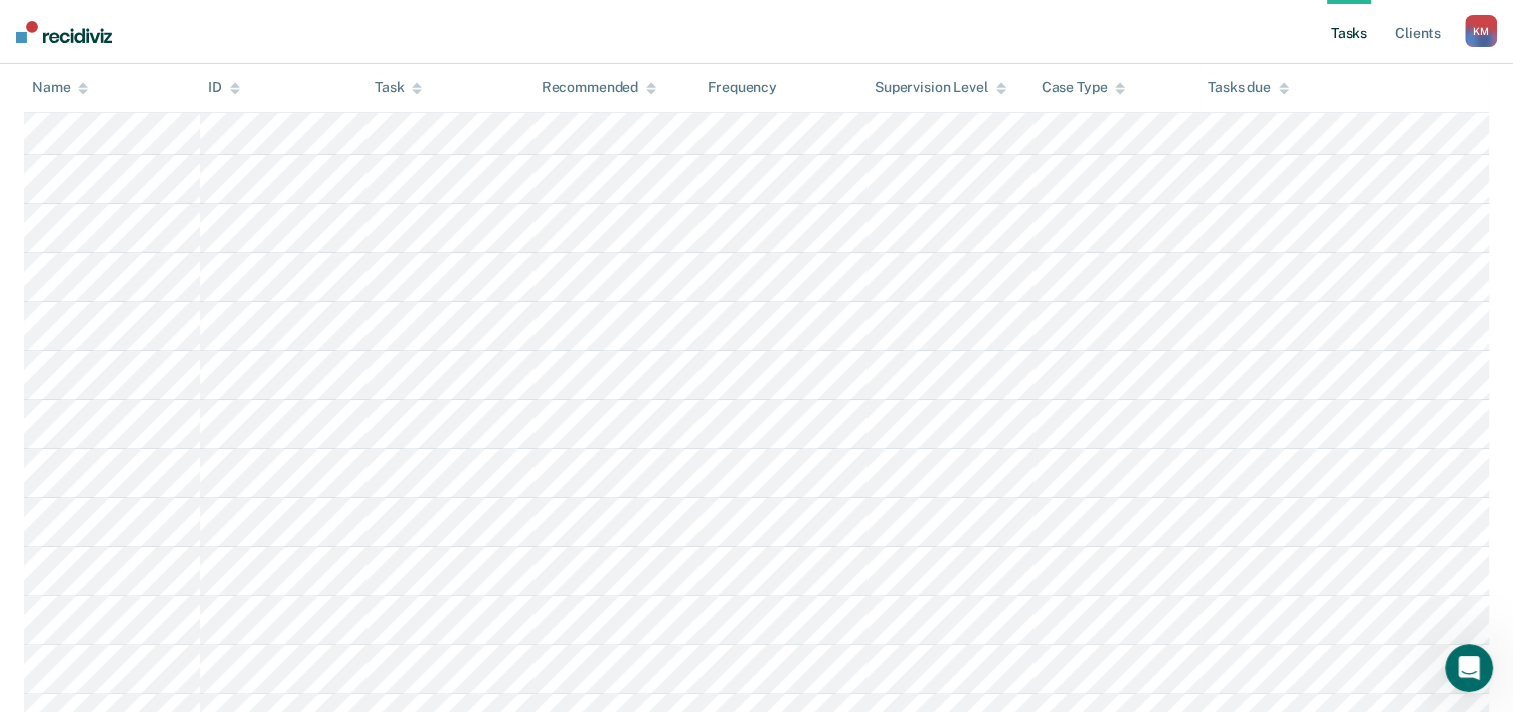 scroll, scrollTop: 0, scrollLeft: 0, axis: both 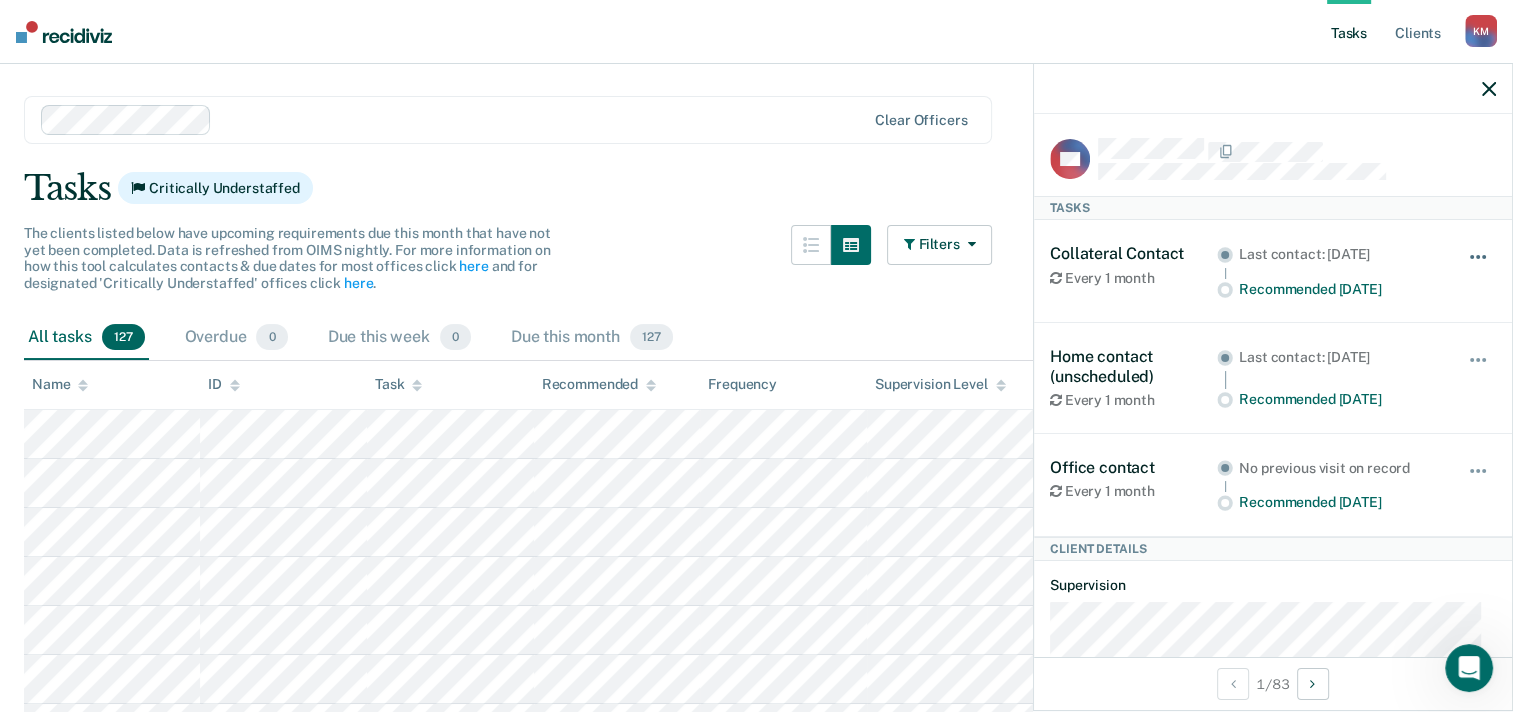 click at bounding box center (1479, 267) 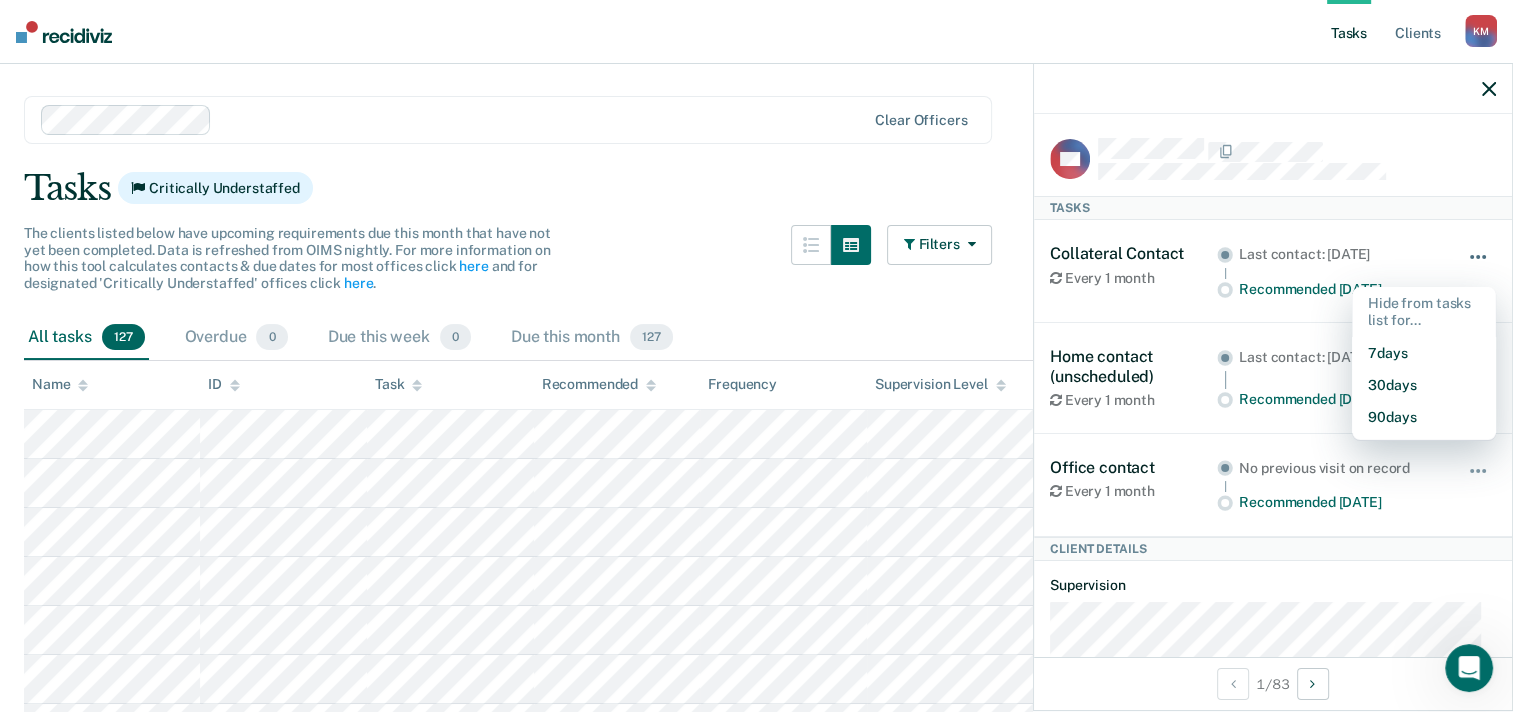 click at bounding box center [1479, 267] 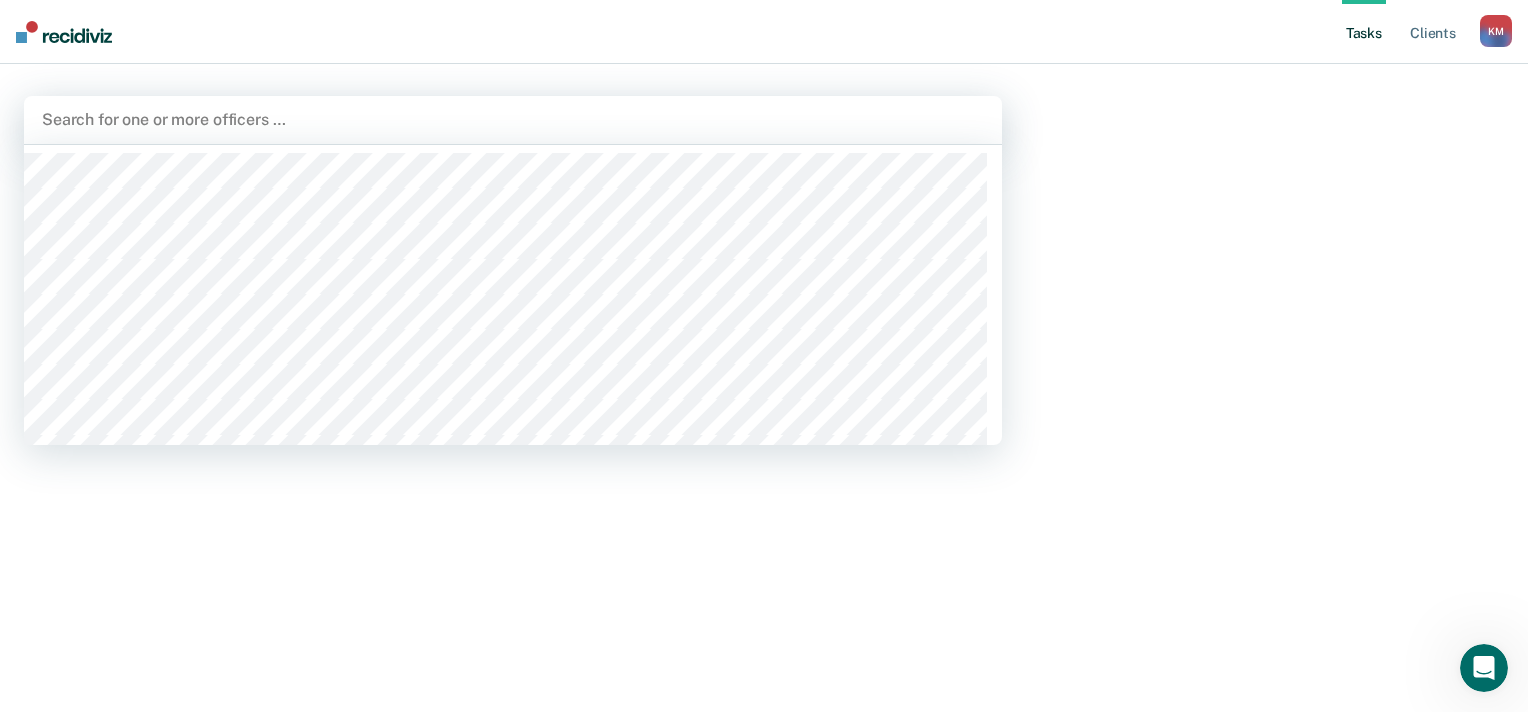 click at bounding box center [513, 119] 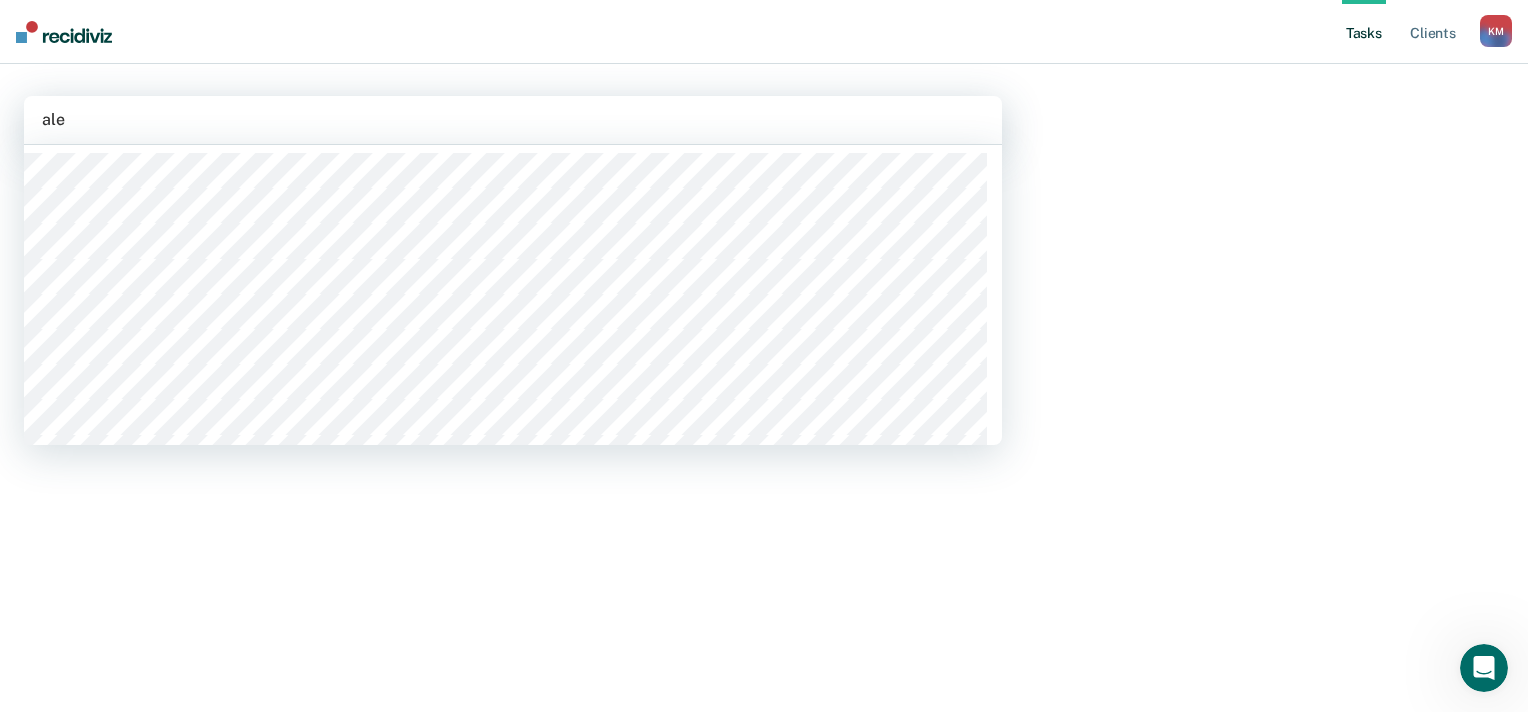 type on "[PERSON_NAME]" 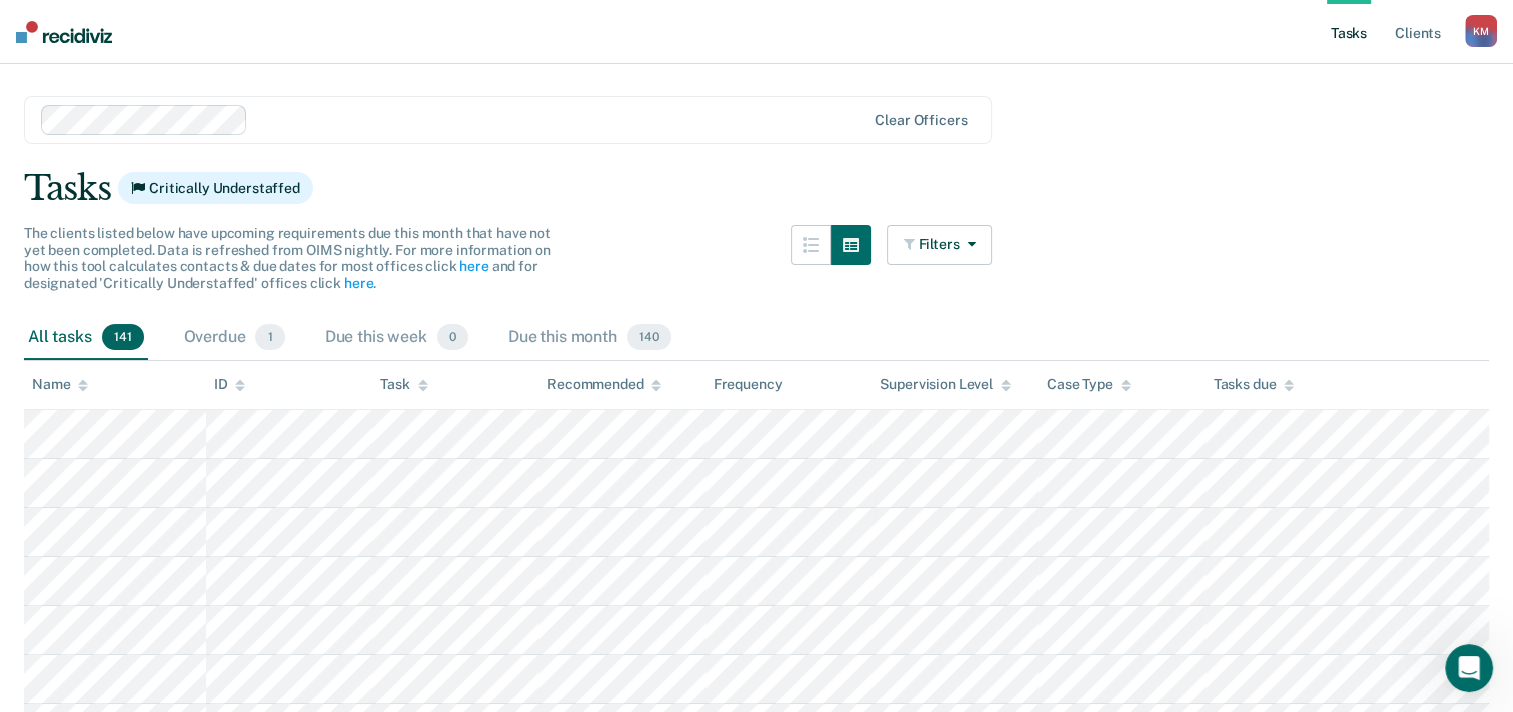 click on "Name" at bounding box center [115, 385] 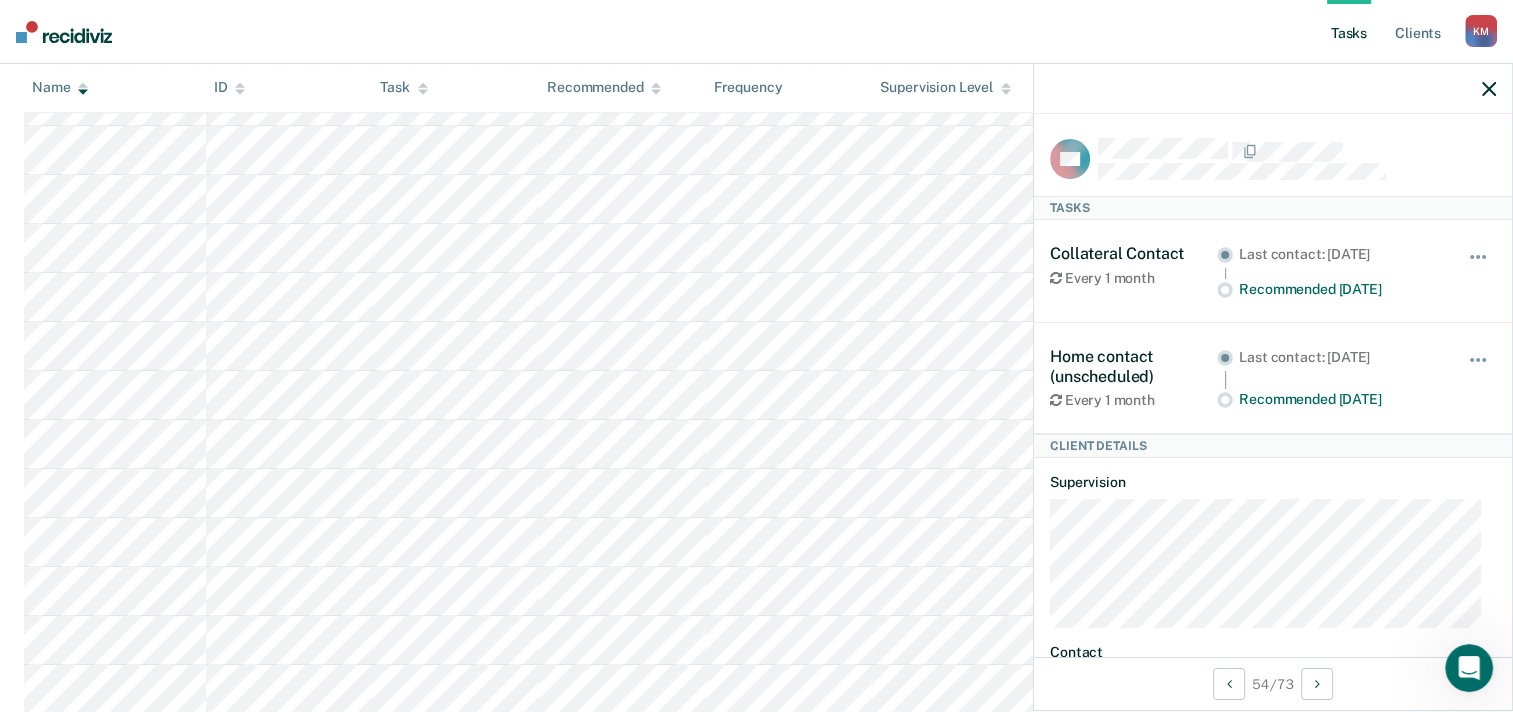 scroll, scrollTop: 1300, scrollLeft: 0, axis: vertical 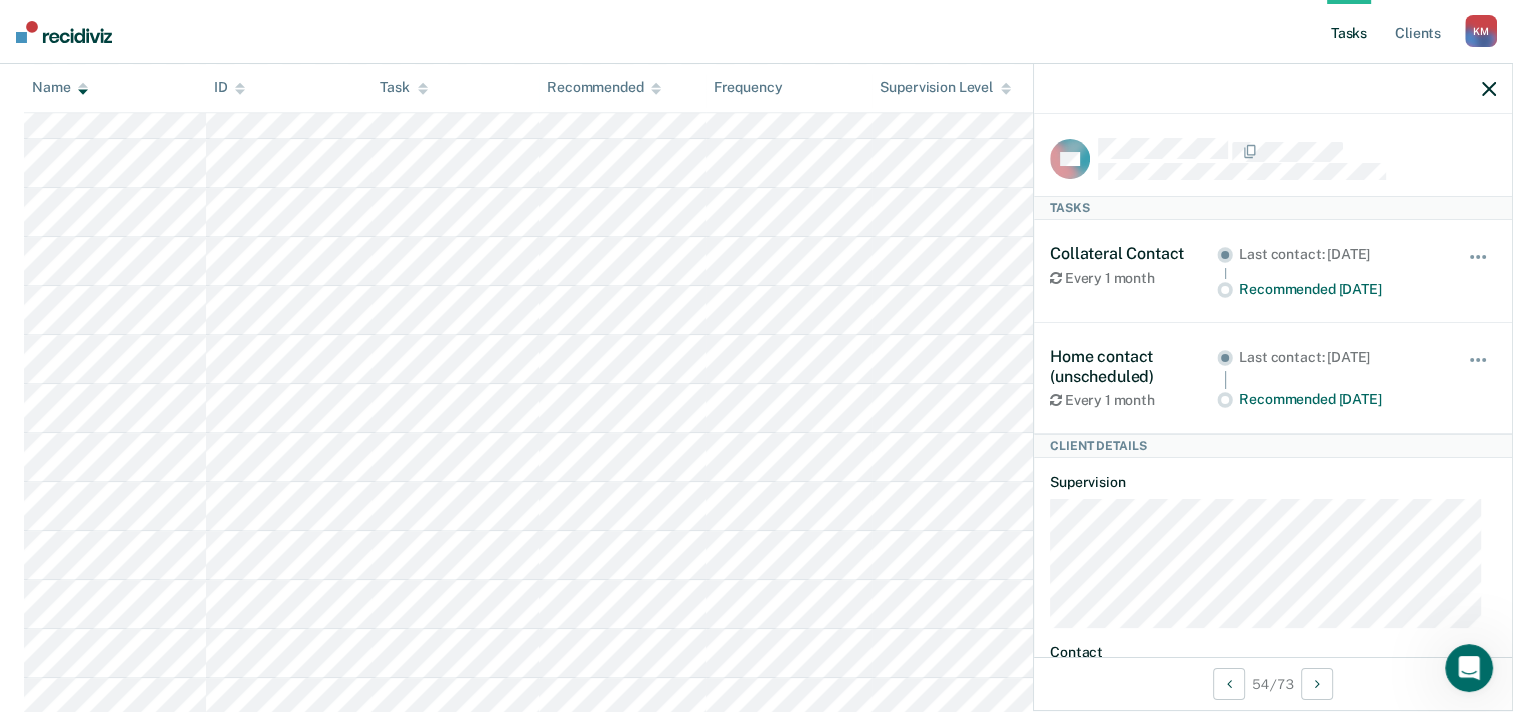 click at bounding box center (1273, 89) 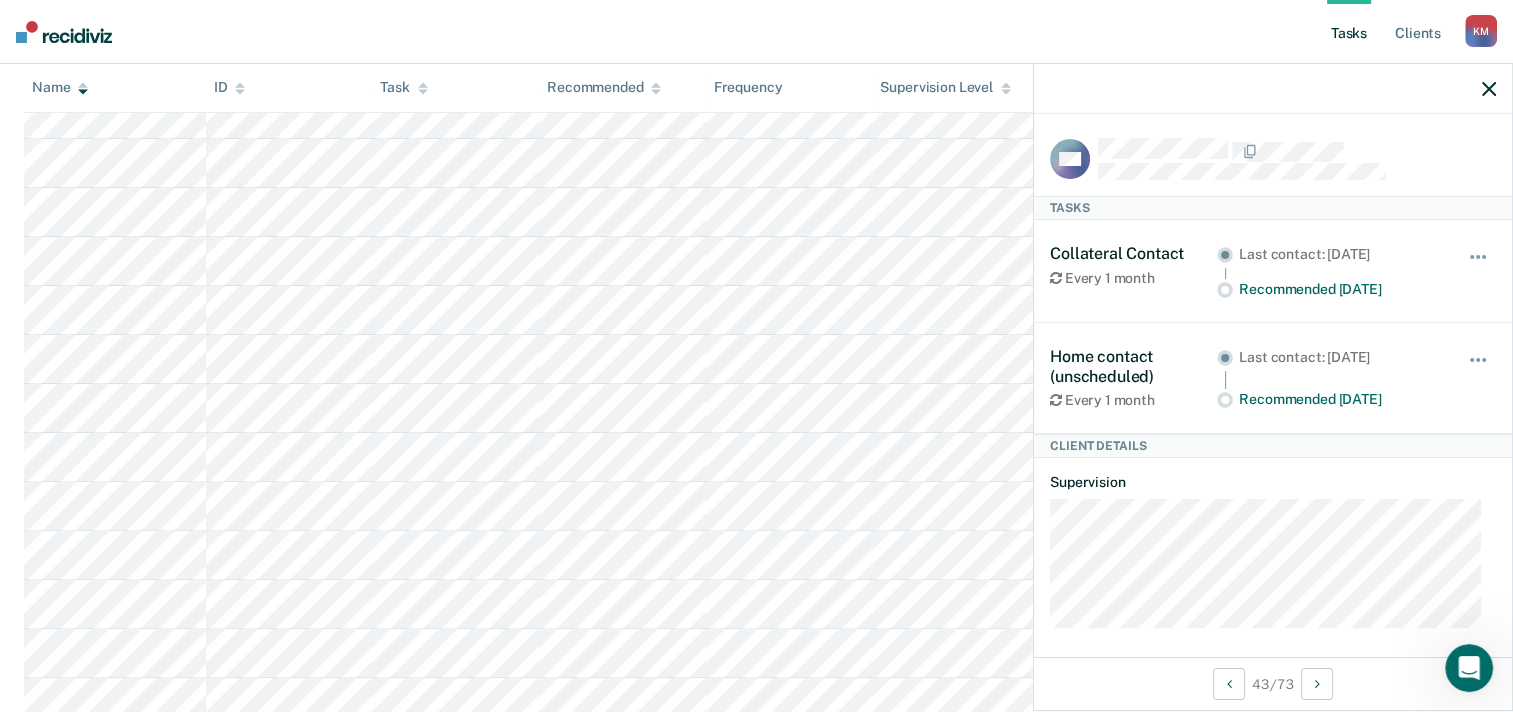 scroll, scrollTop: 0, scrollLeft: 0, axis: both 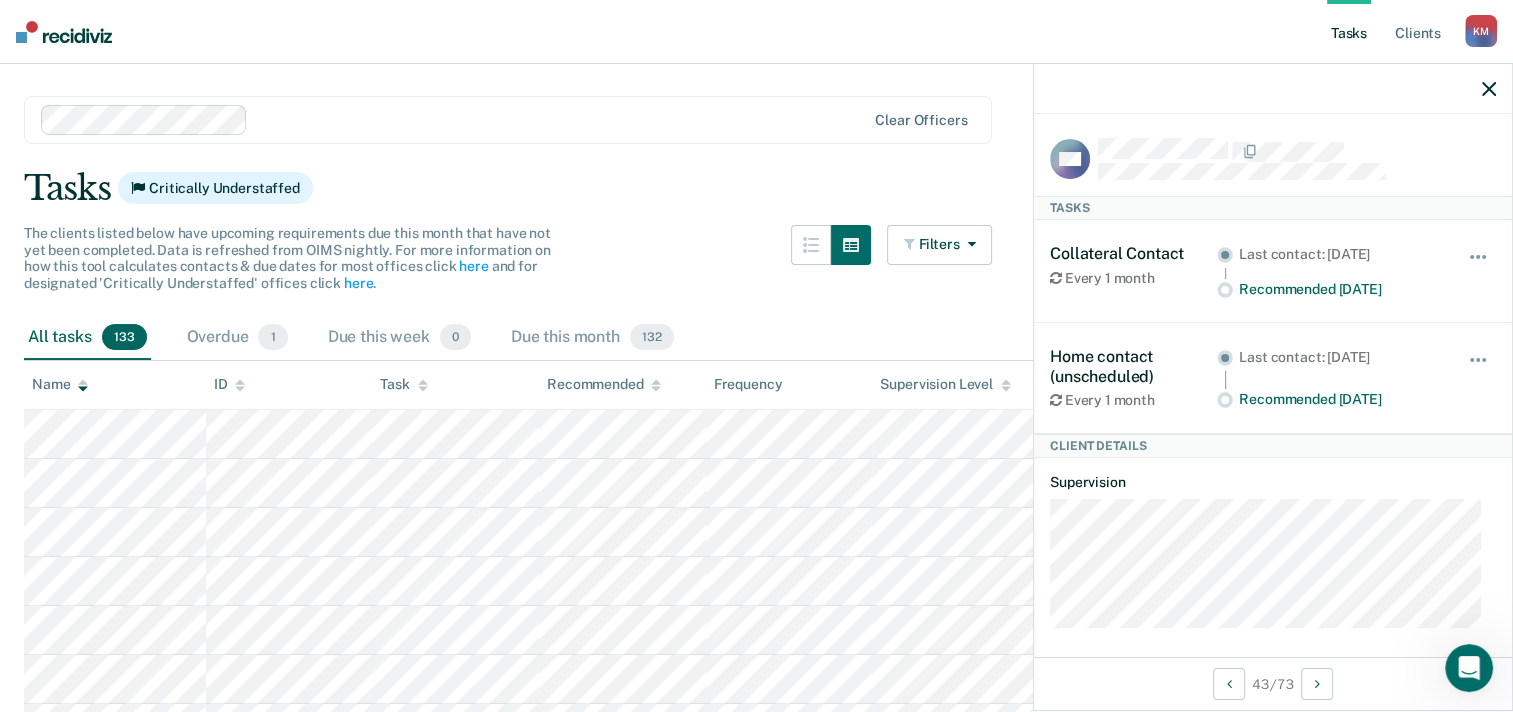 click 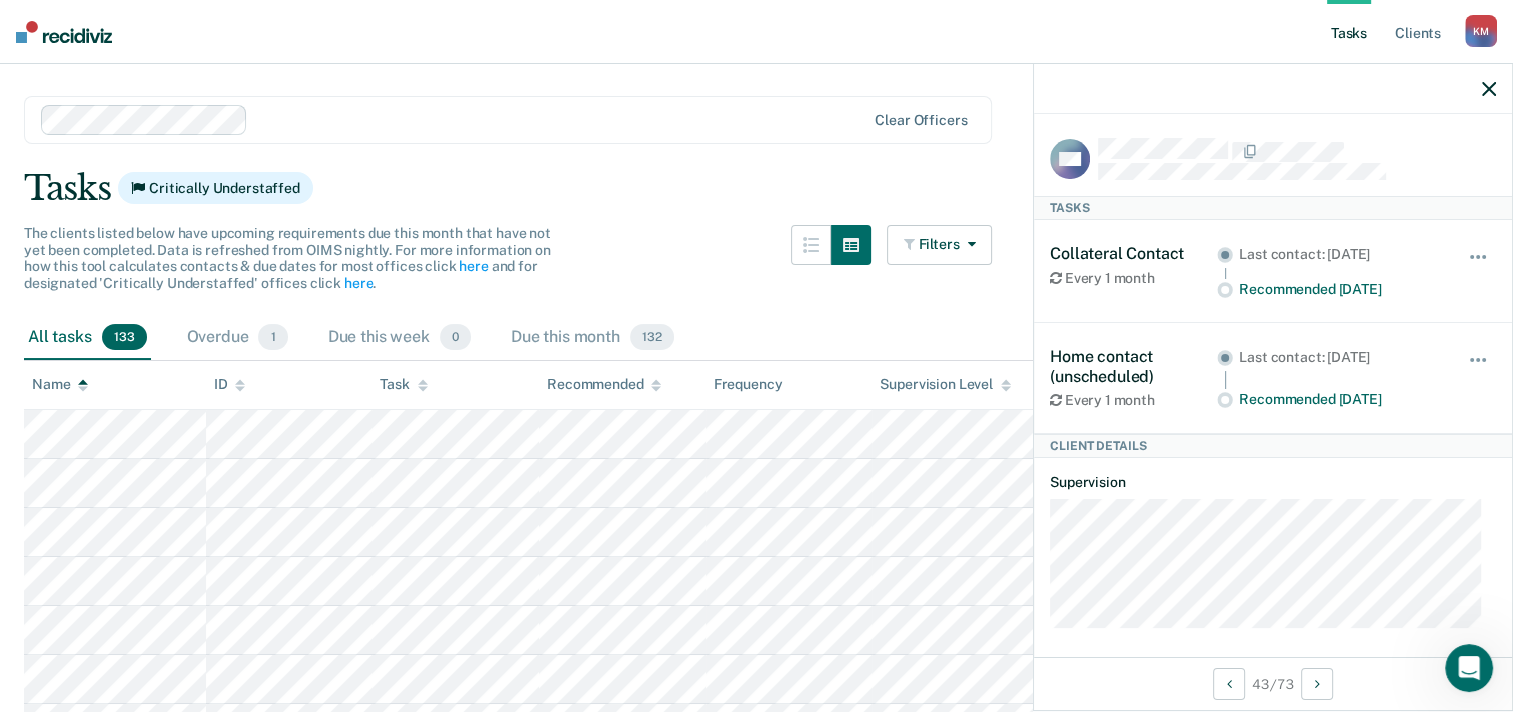 click 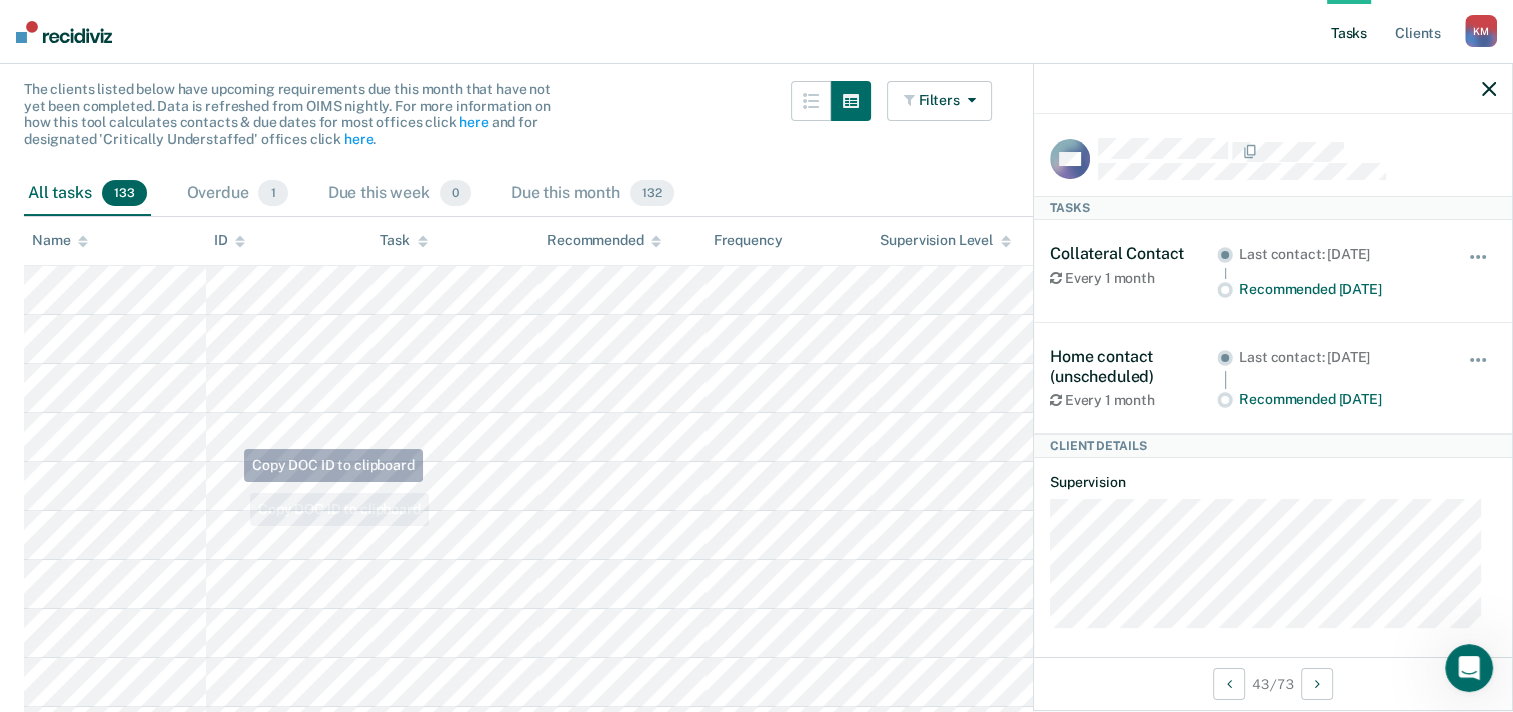scroll, scrollTop: 0, scrollLeft: 0, axis: both 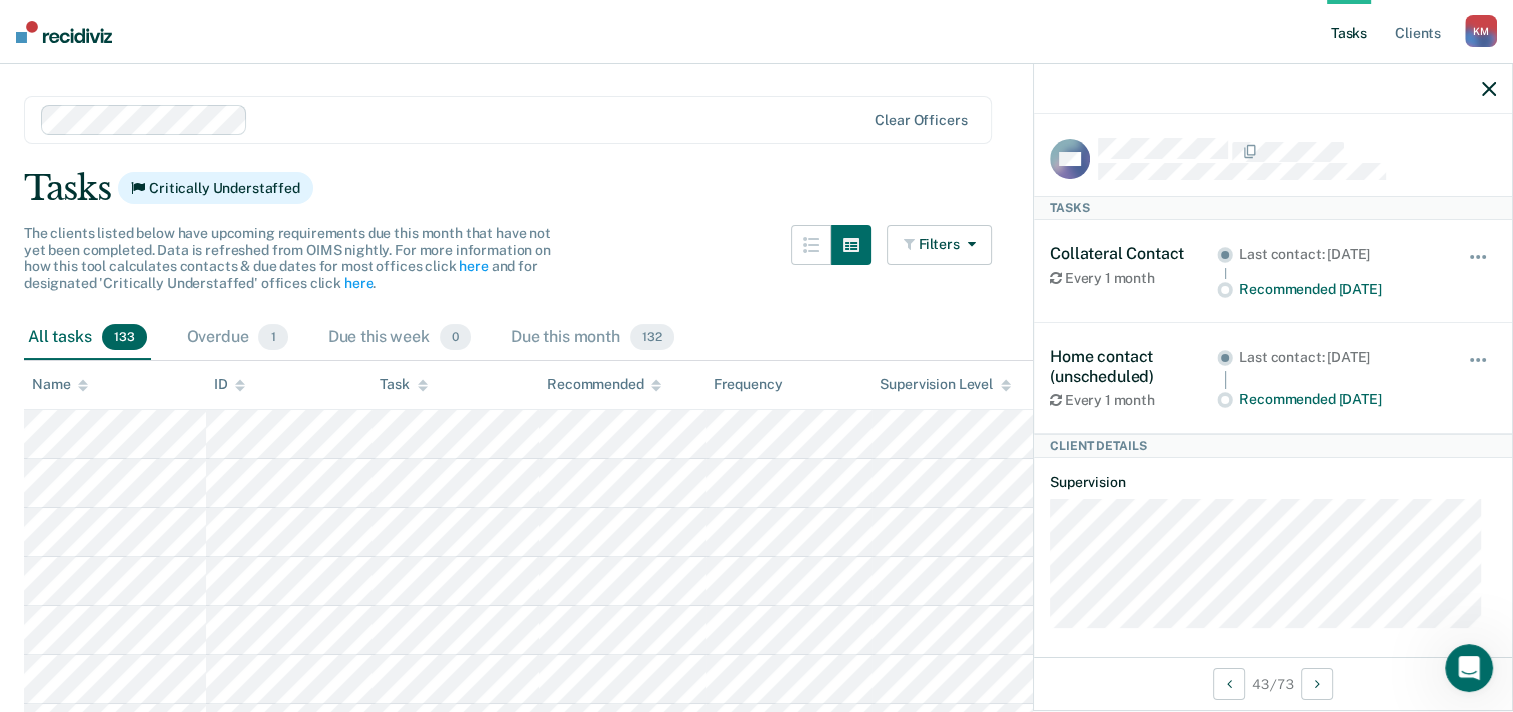 click on "Name" at bounding box center [60, 384] 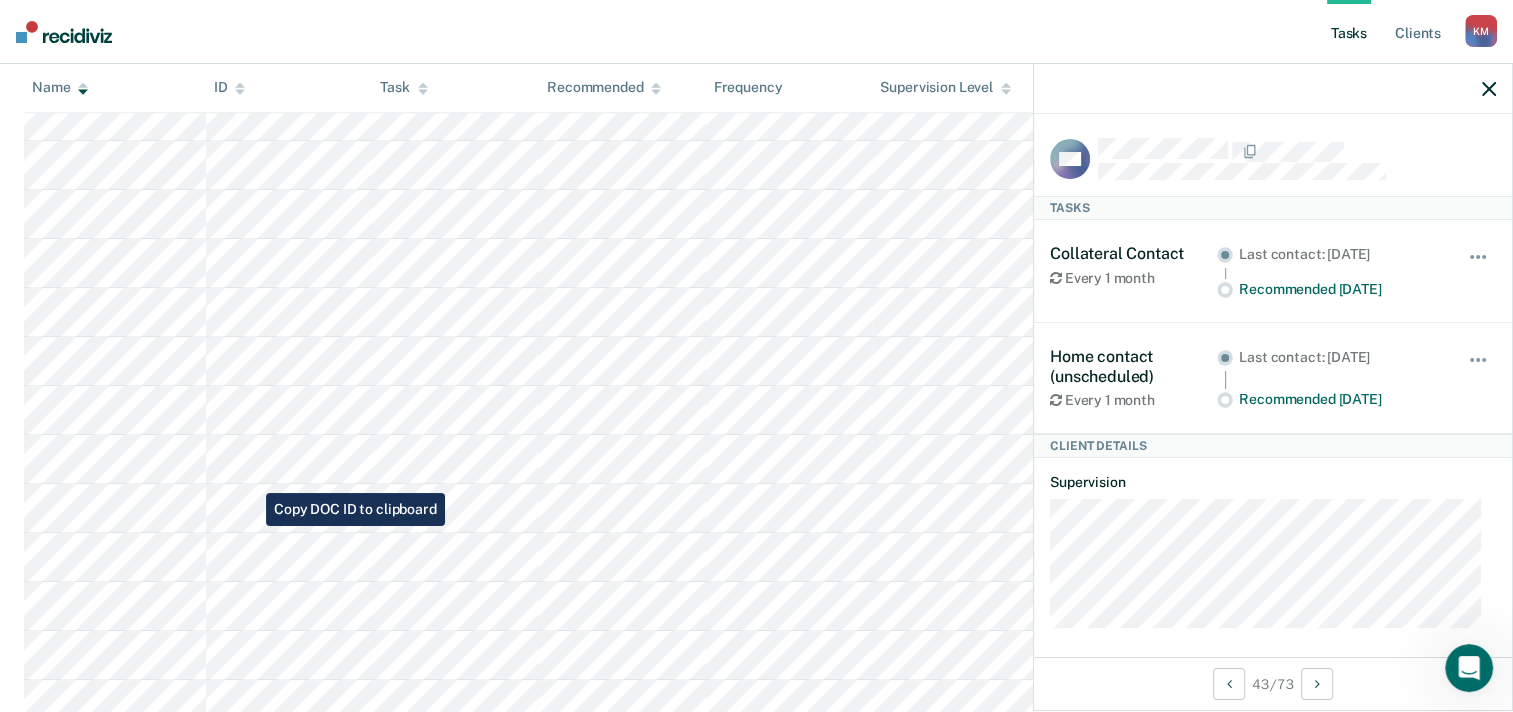 scroll, scrollTop: 1300, scrollLeft: 0, axis: vertical 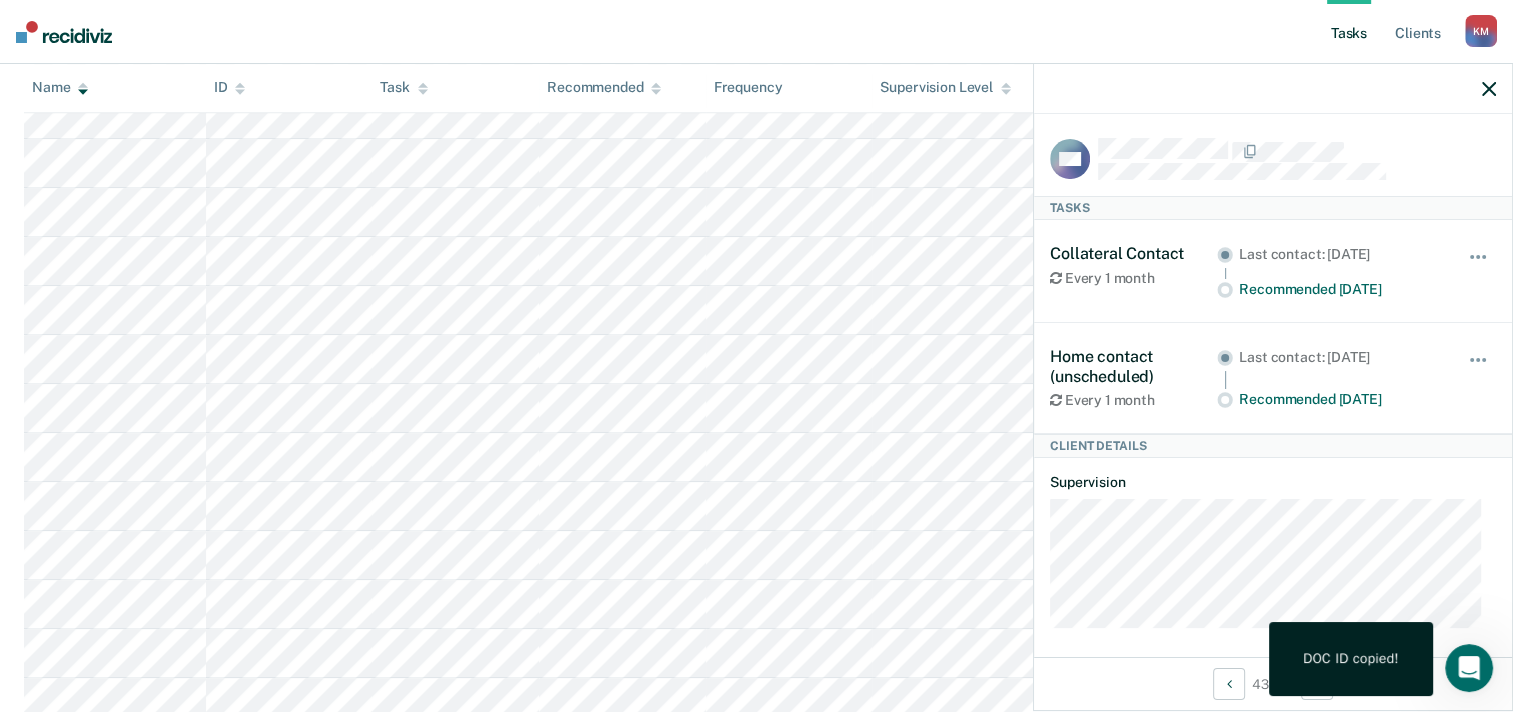 click at bounding box center [1273, 89] 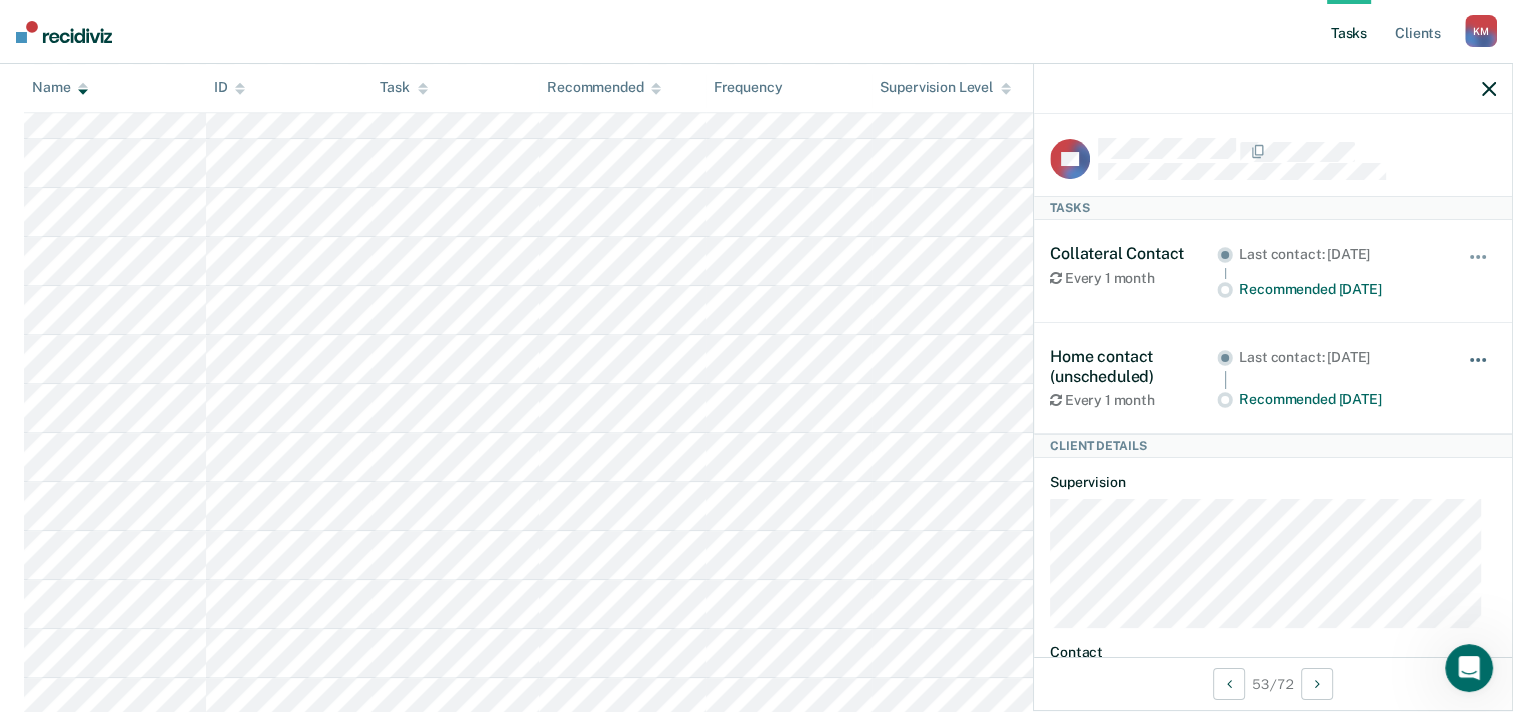 click at bounding box center [1479, 370] 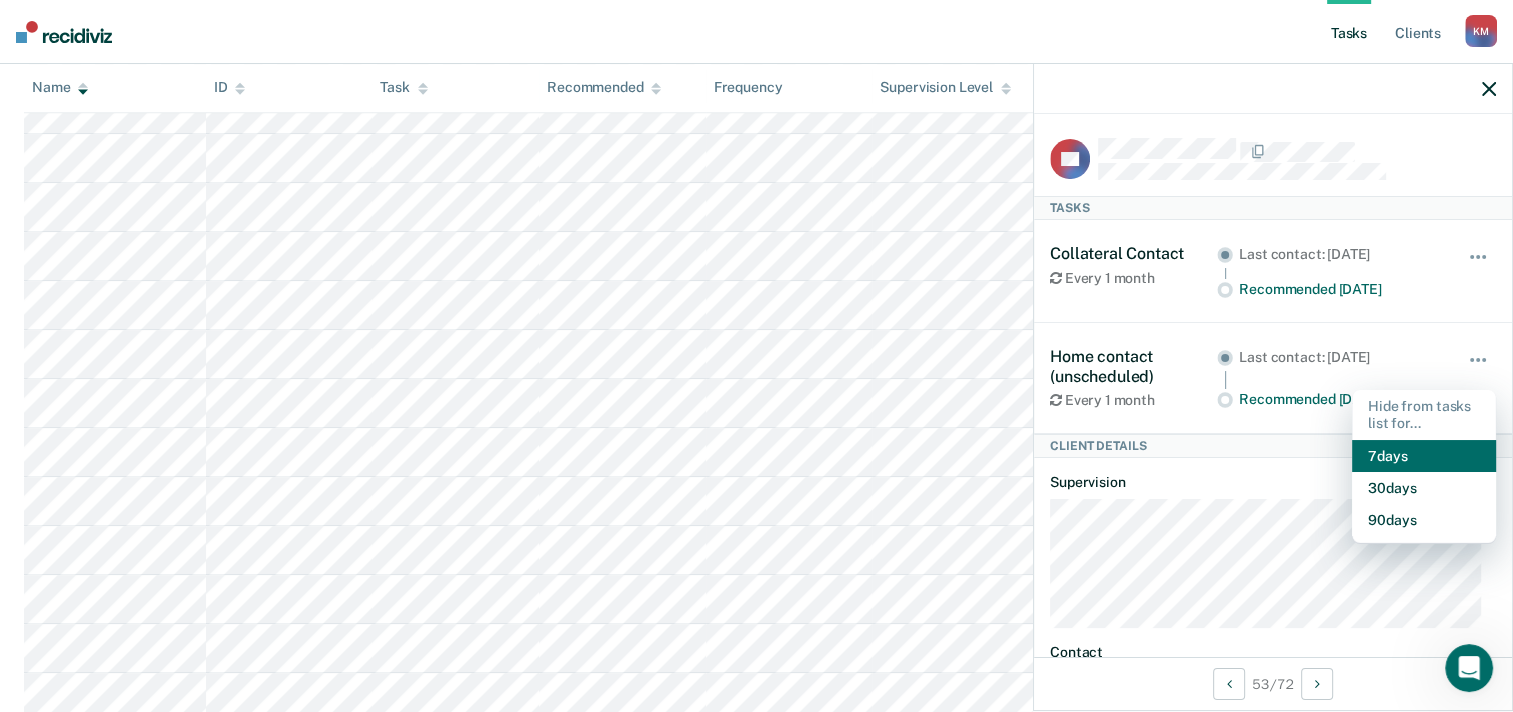 scroll, scrollTop: 1400, scrollLeft: 0, axis: vertical 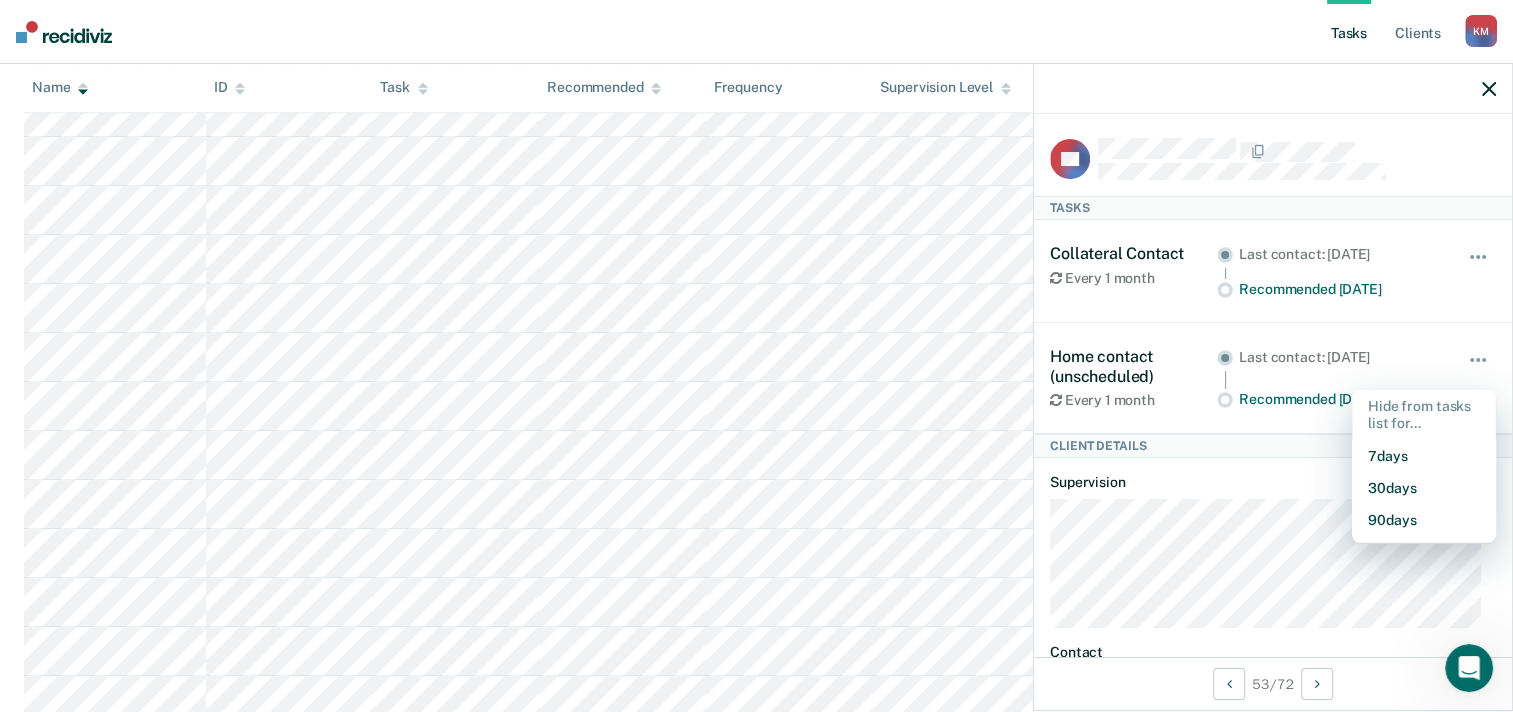 click 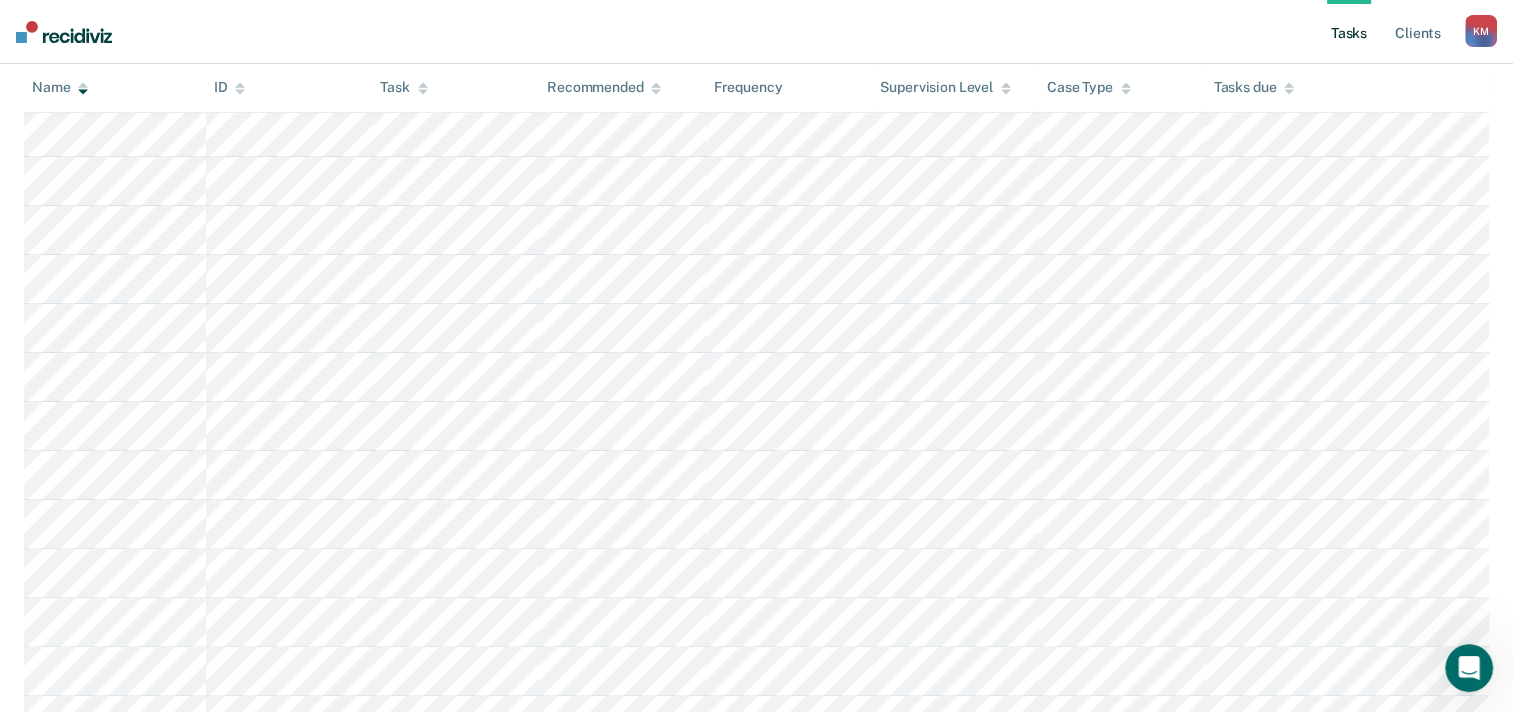 scroll, scrollTop: 0, scrollLeft: 0, axis: both 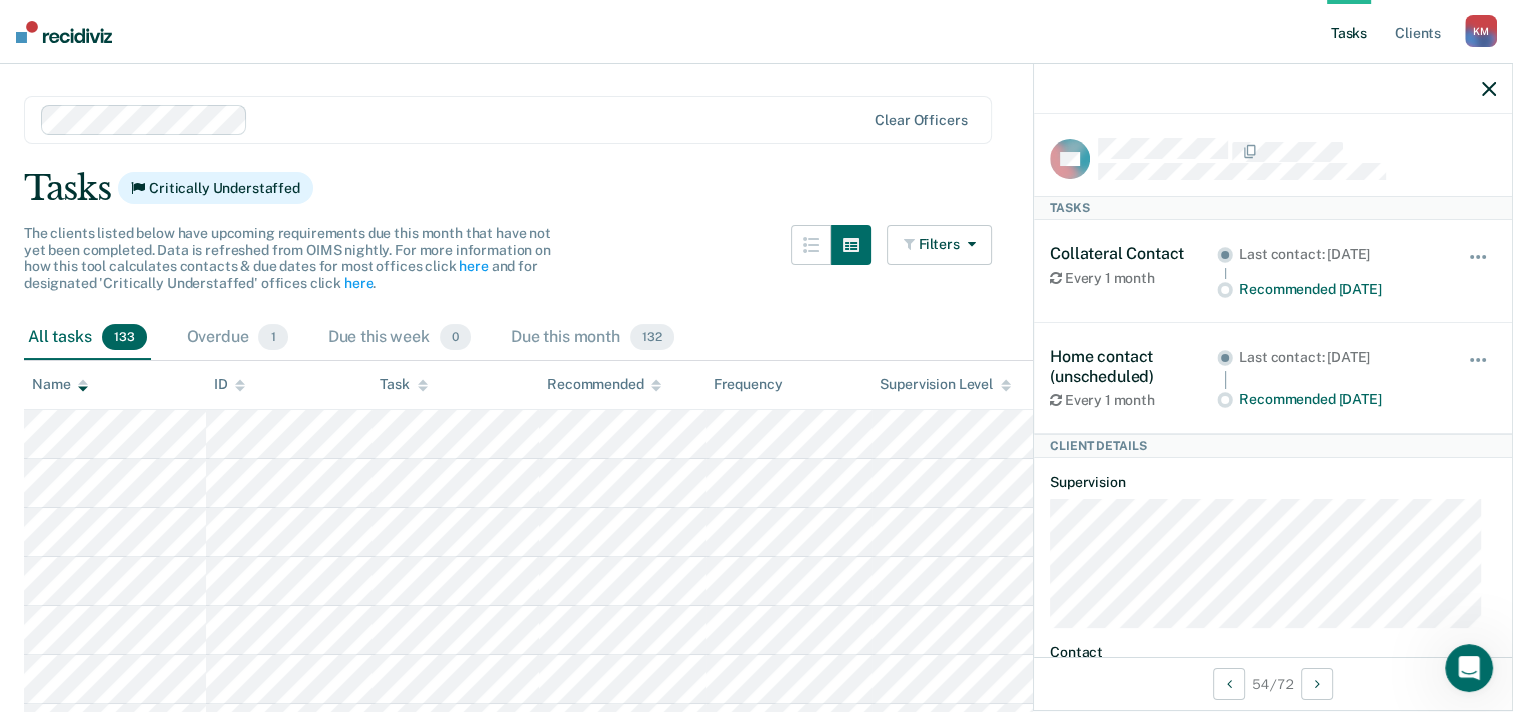 click 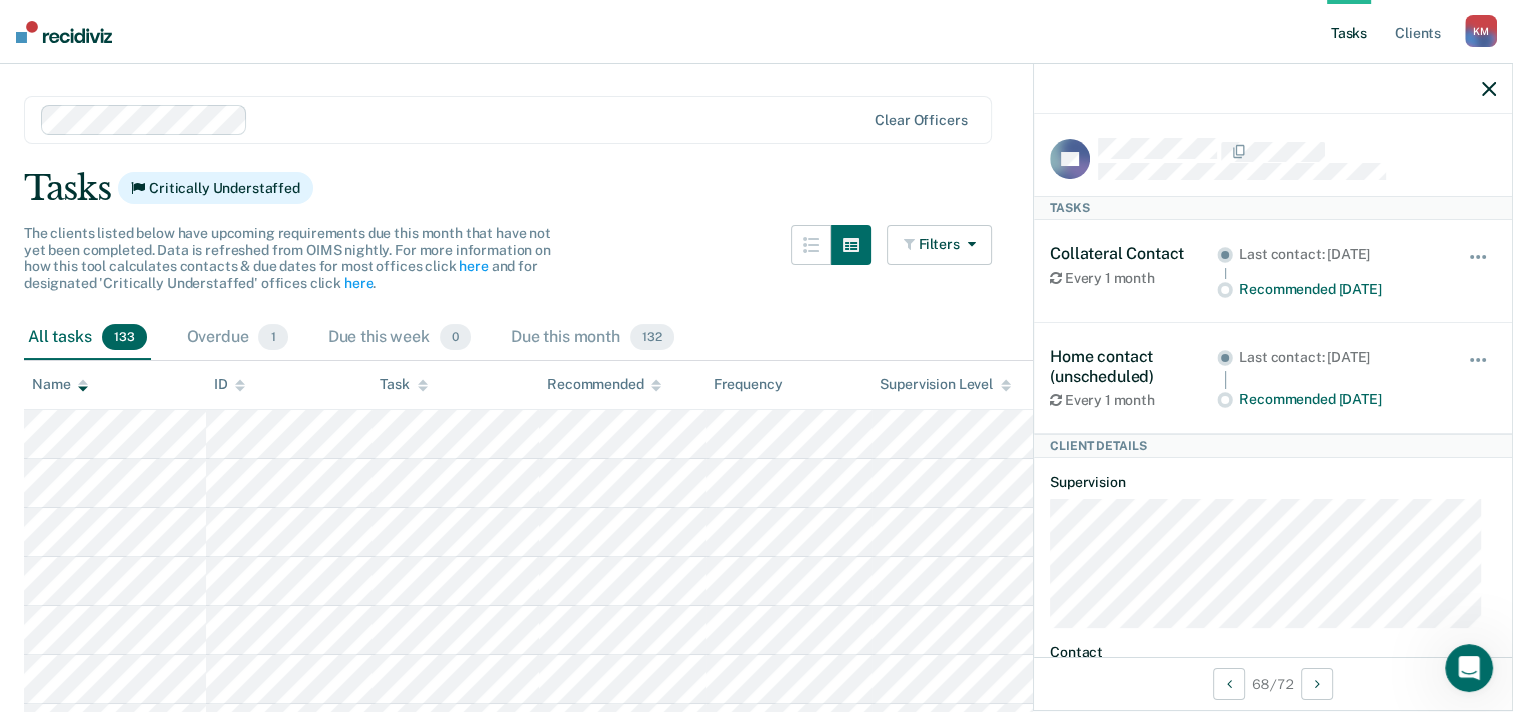 scroll, scrollTop: 84, scrollLeft: 0, axis: vertical 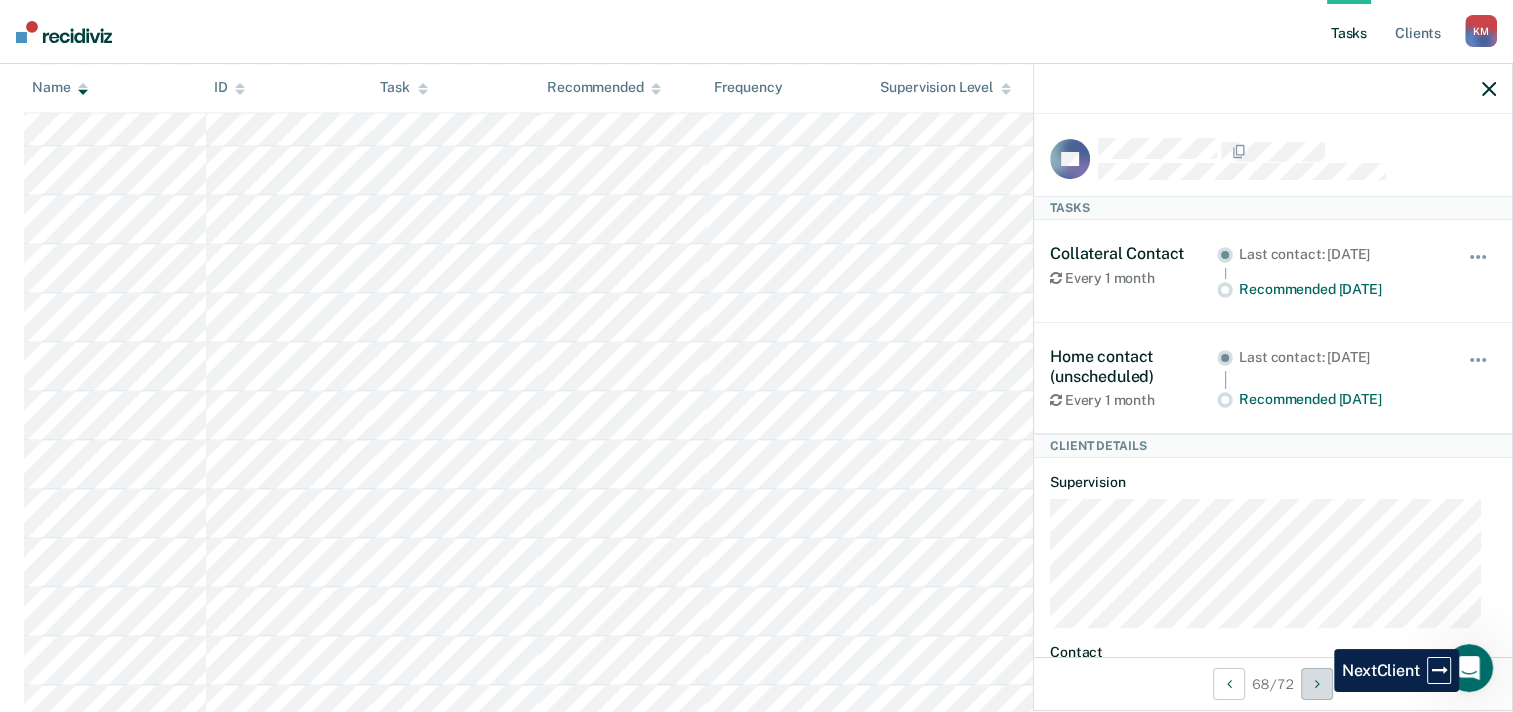 click at bounding box center [1317, 684] 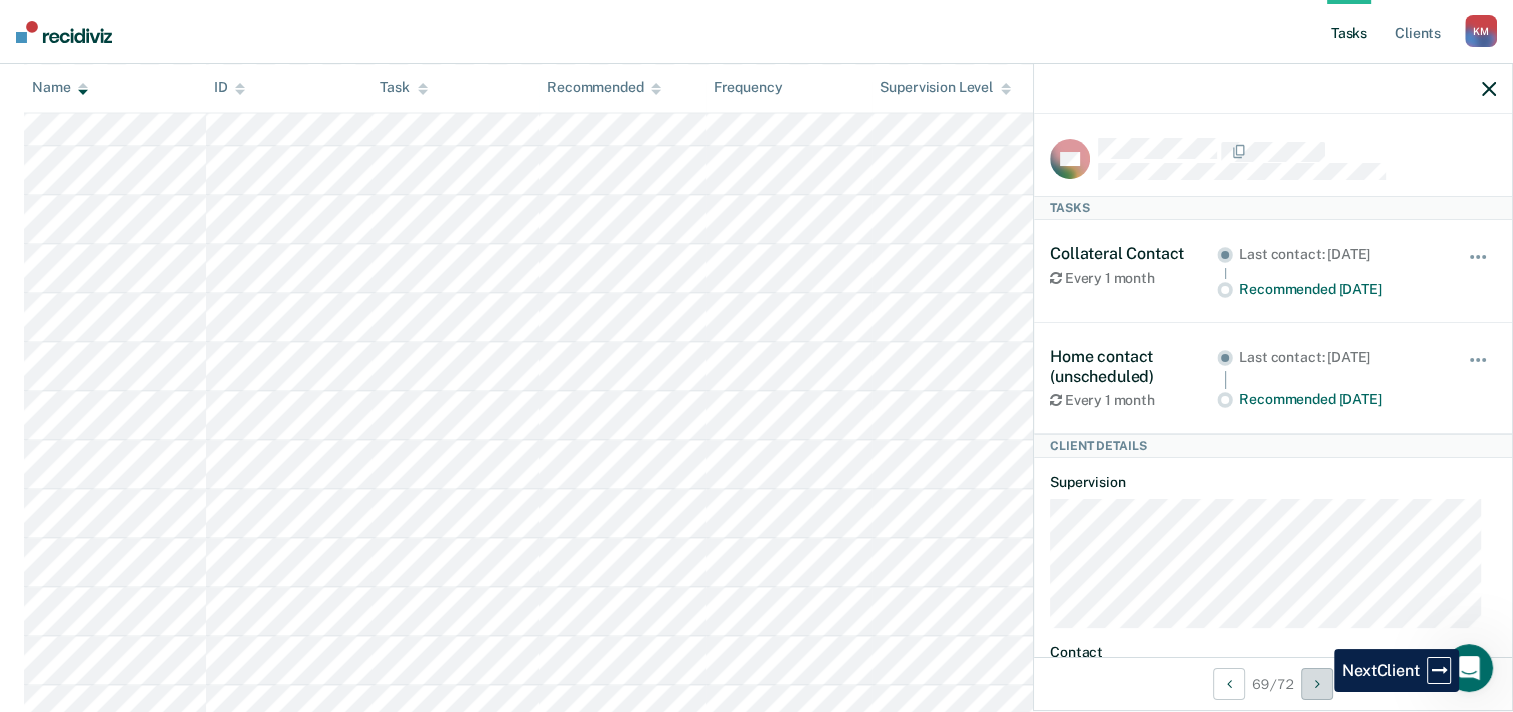 click at bounding box center [1317, 684] 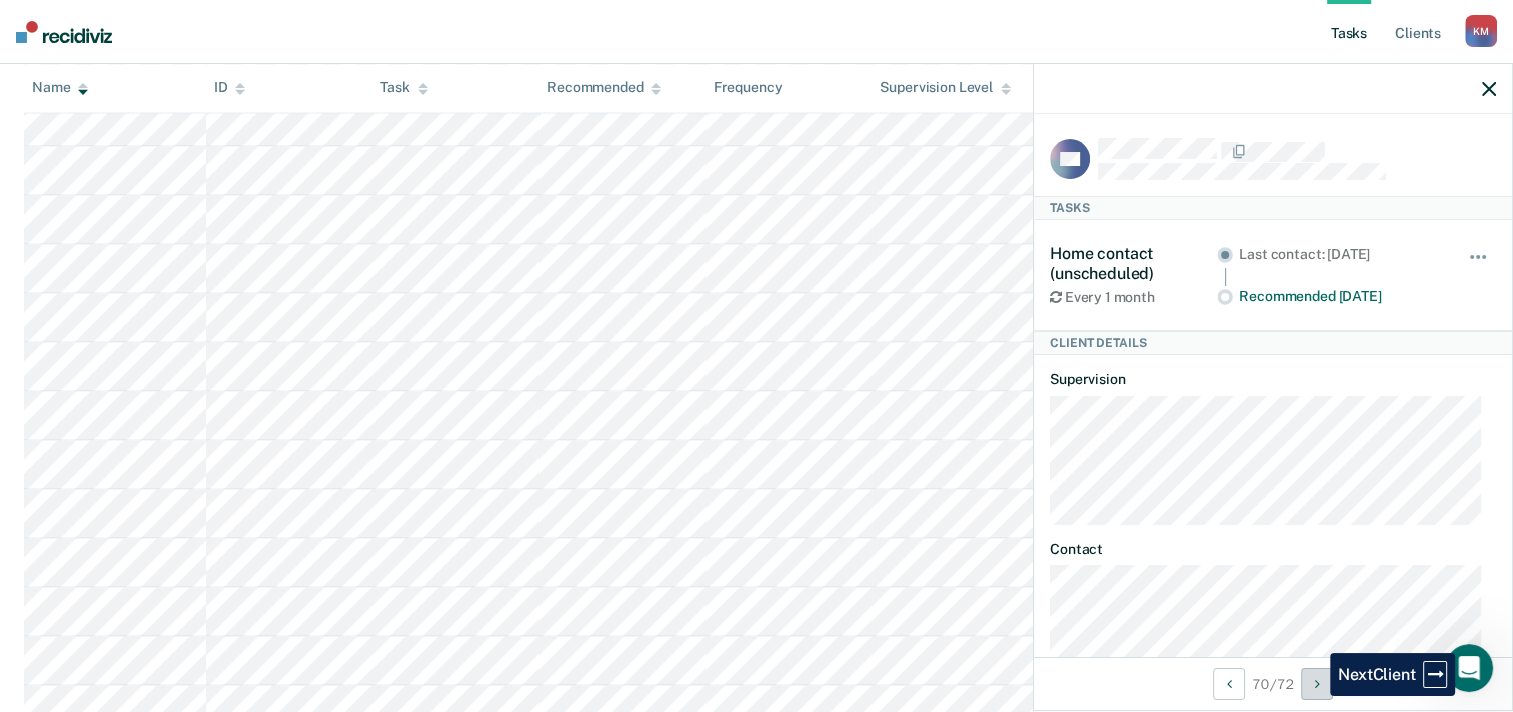 click at bounding box center [1317, 684] 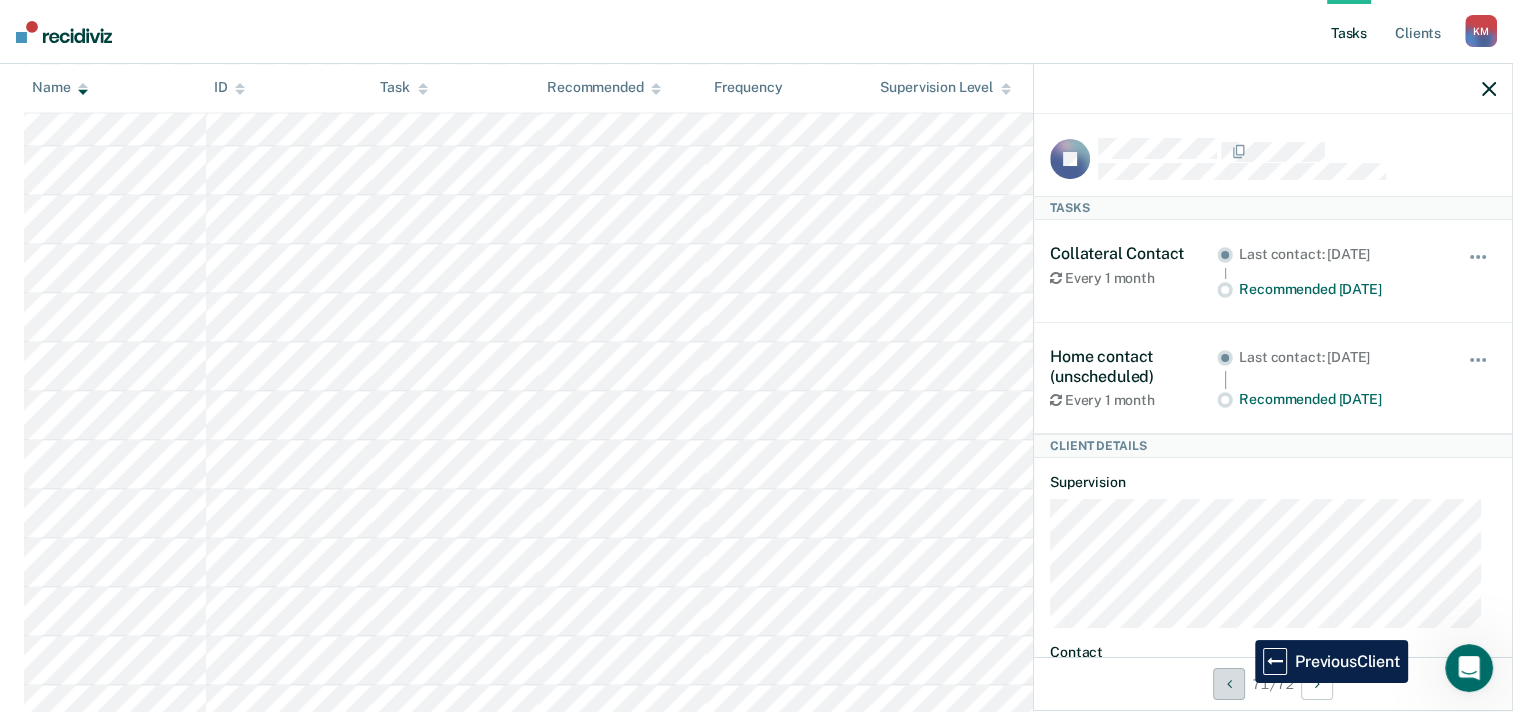 click at bounding box center [1229, 684] 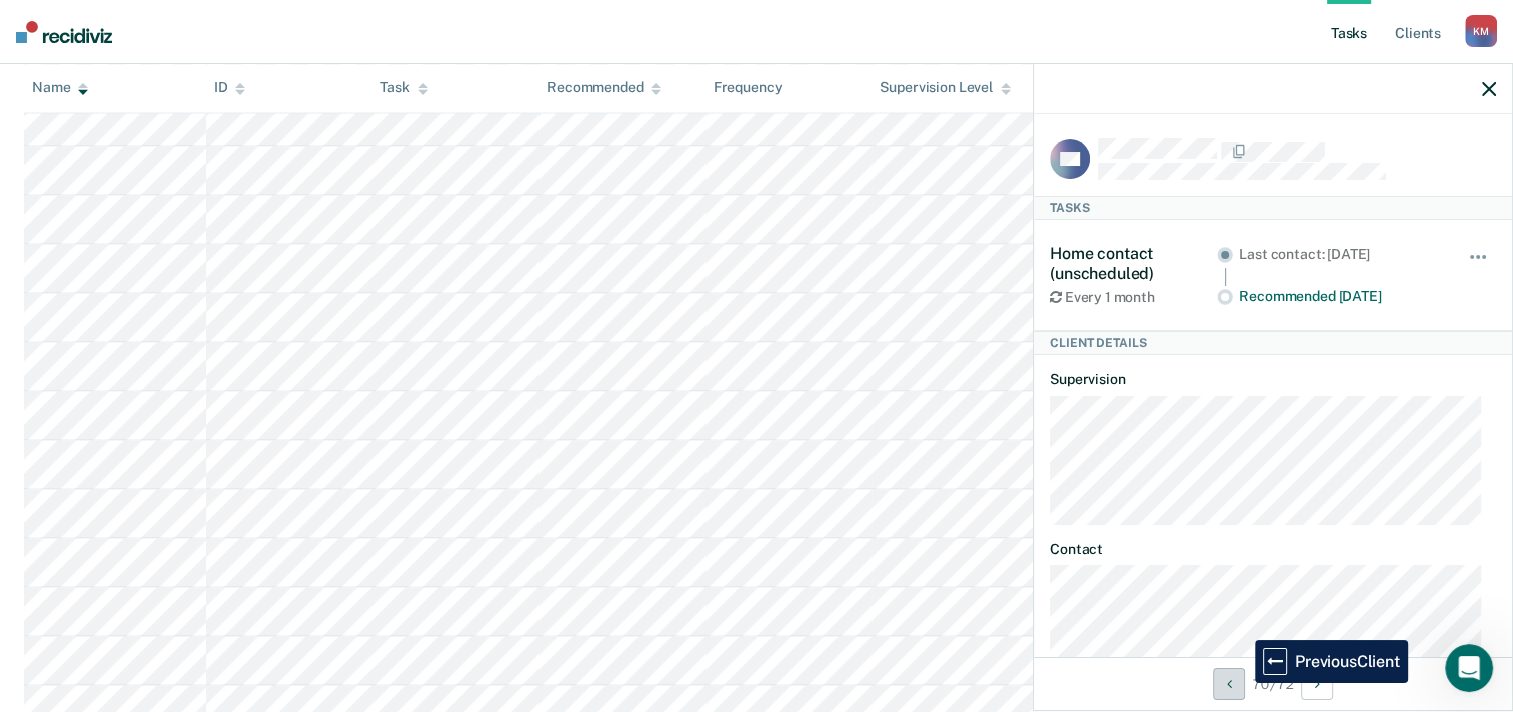 click at bounding box center (1229, 684) 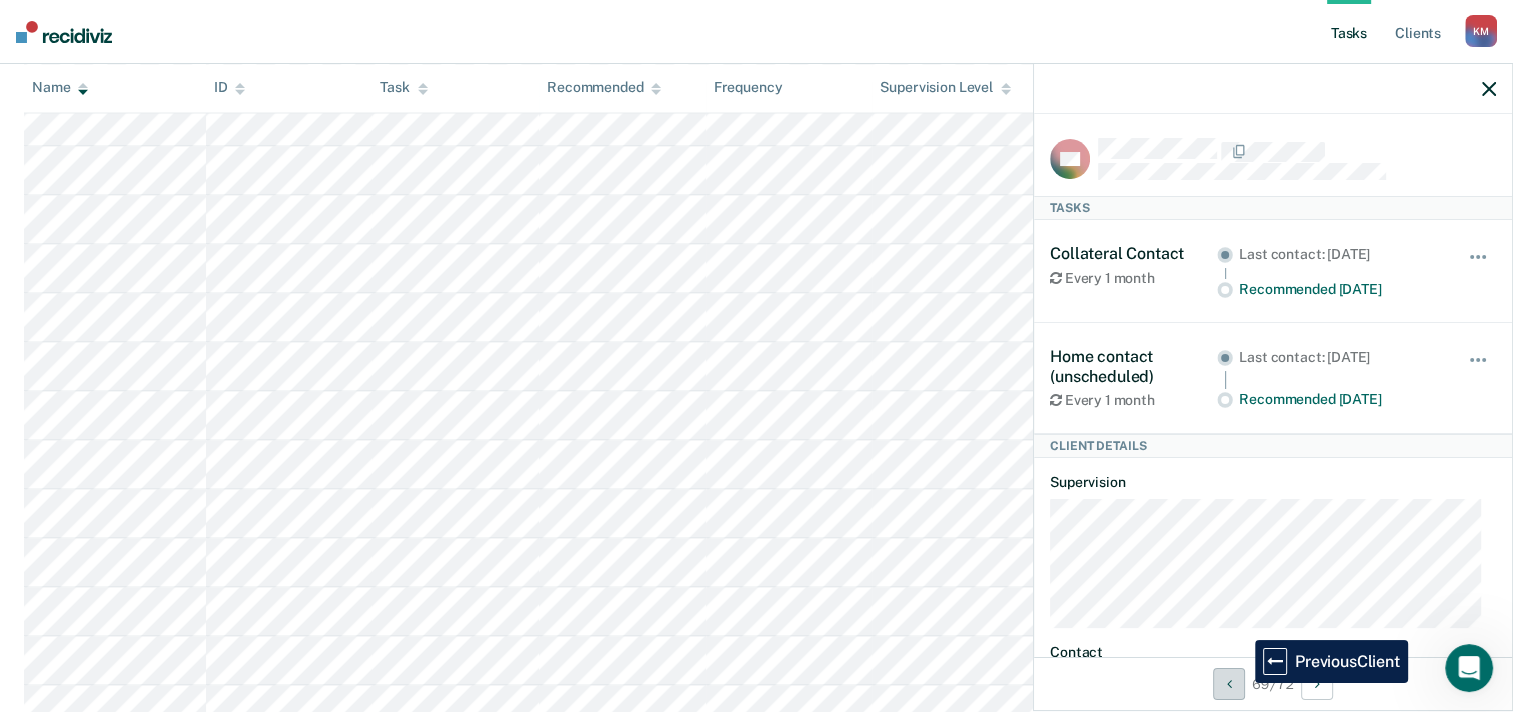 click at bounding box center [1229, 684] 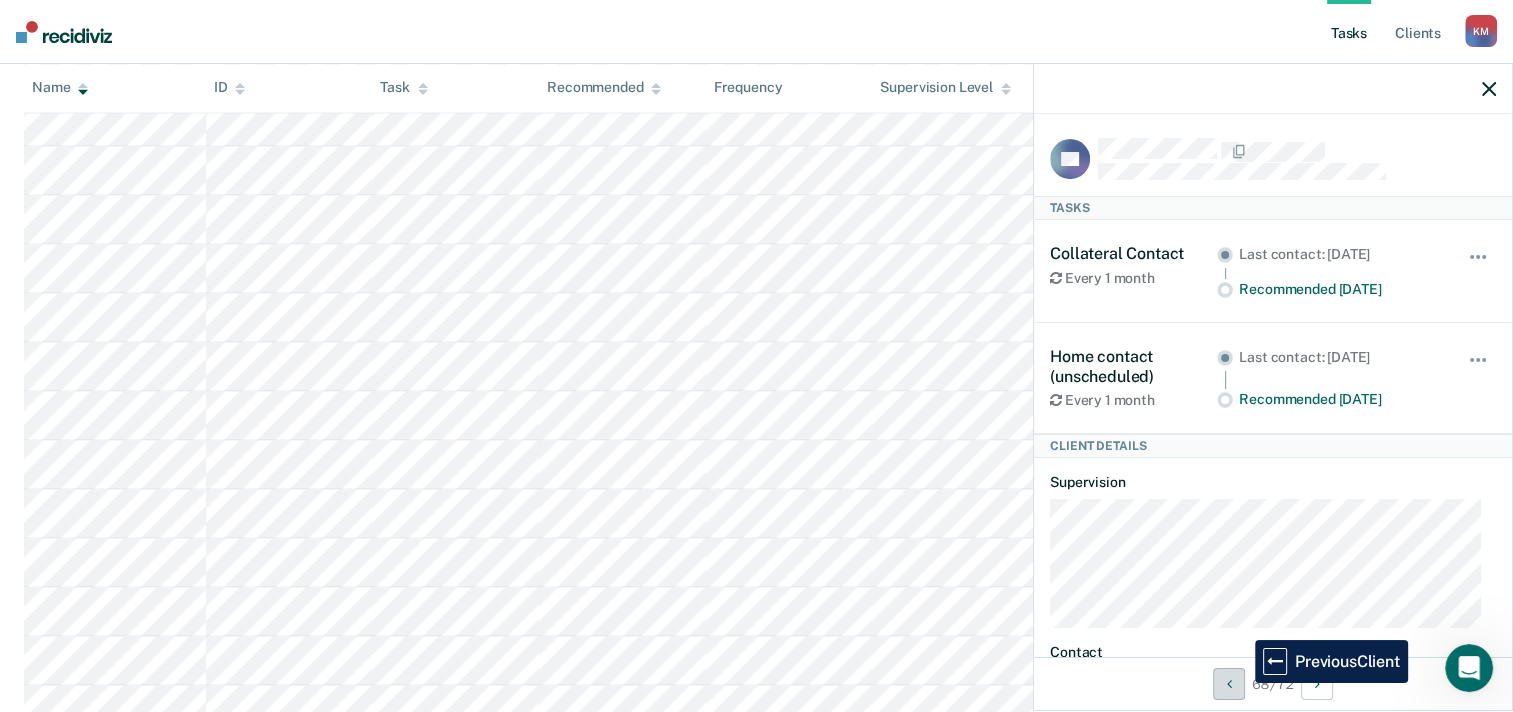 click at bounding box center (1229, 684) 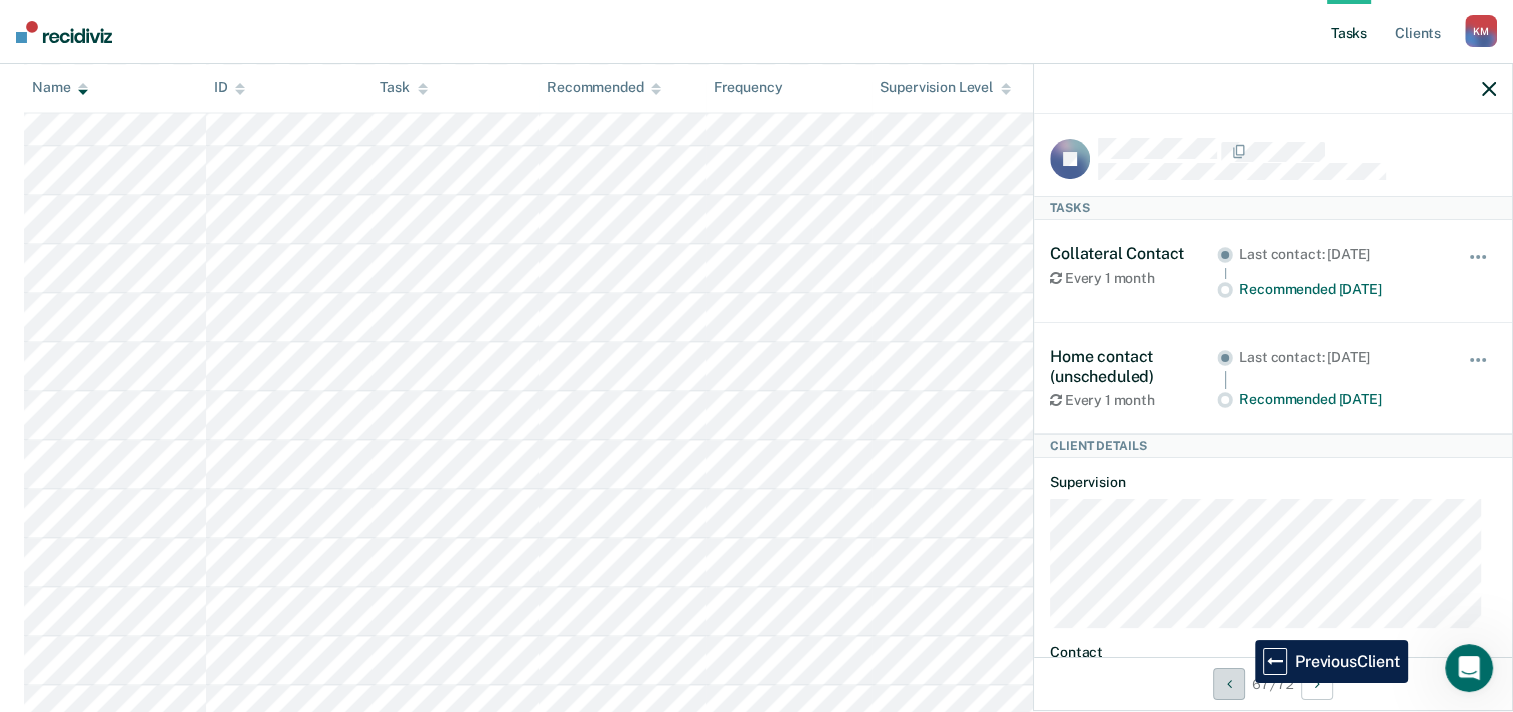 click at bounding box center (1229, 684) 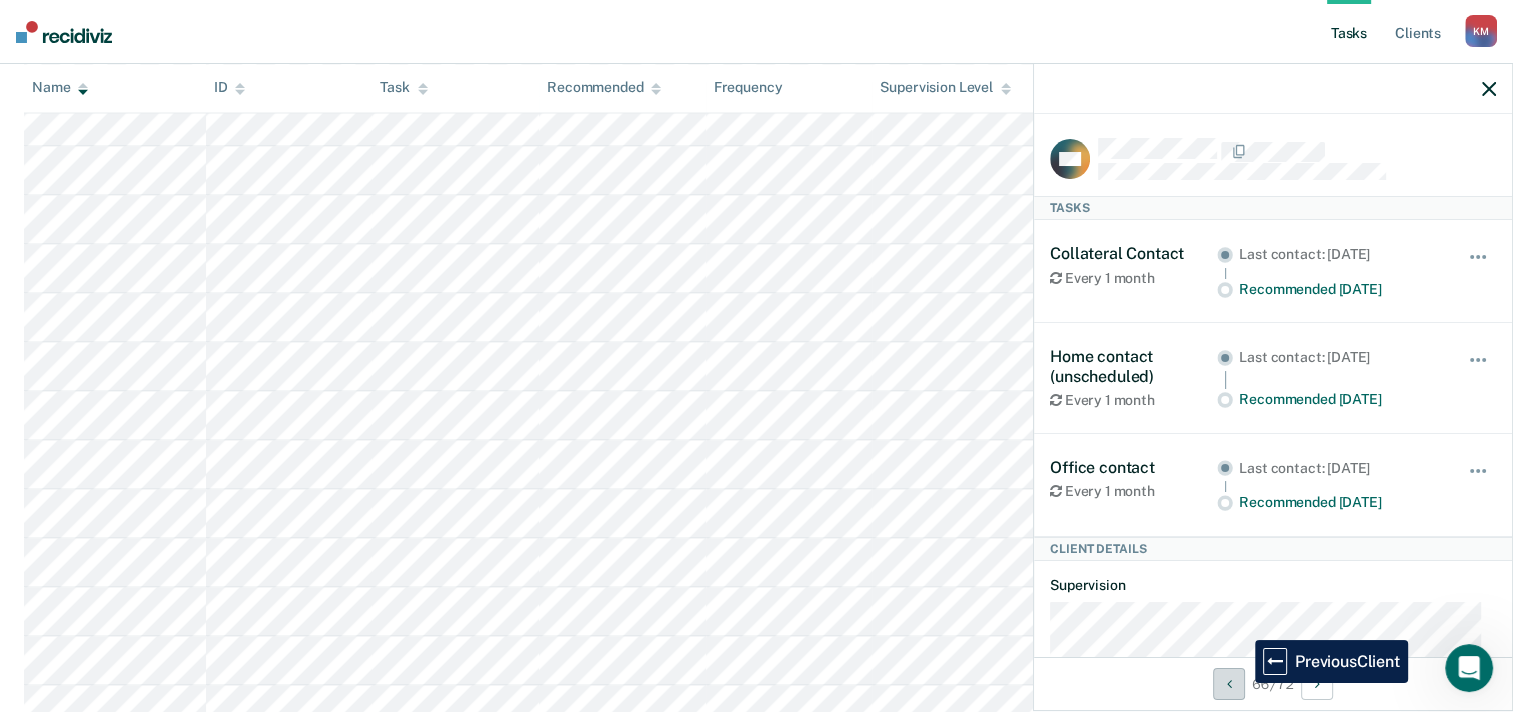 click at bounding box center (1229, 684) 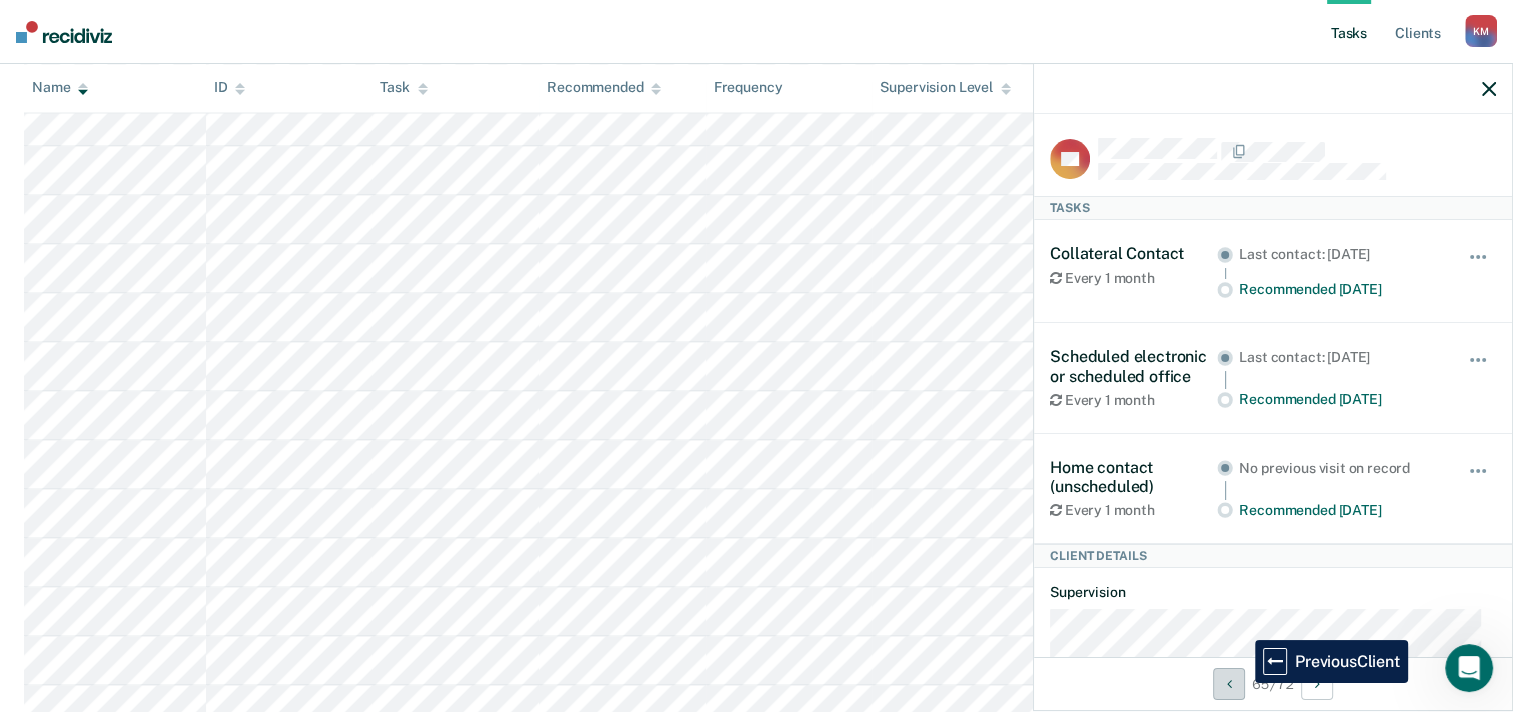 click at bounding box center (1229, 684) 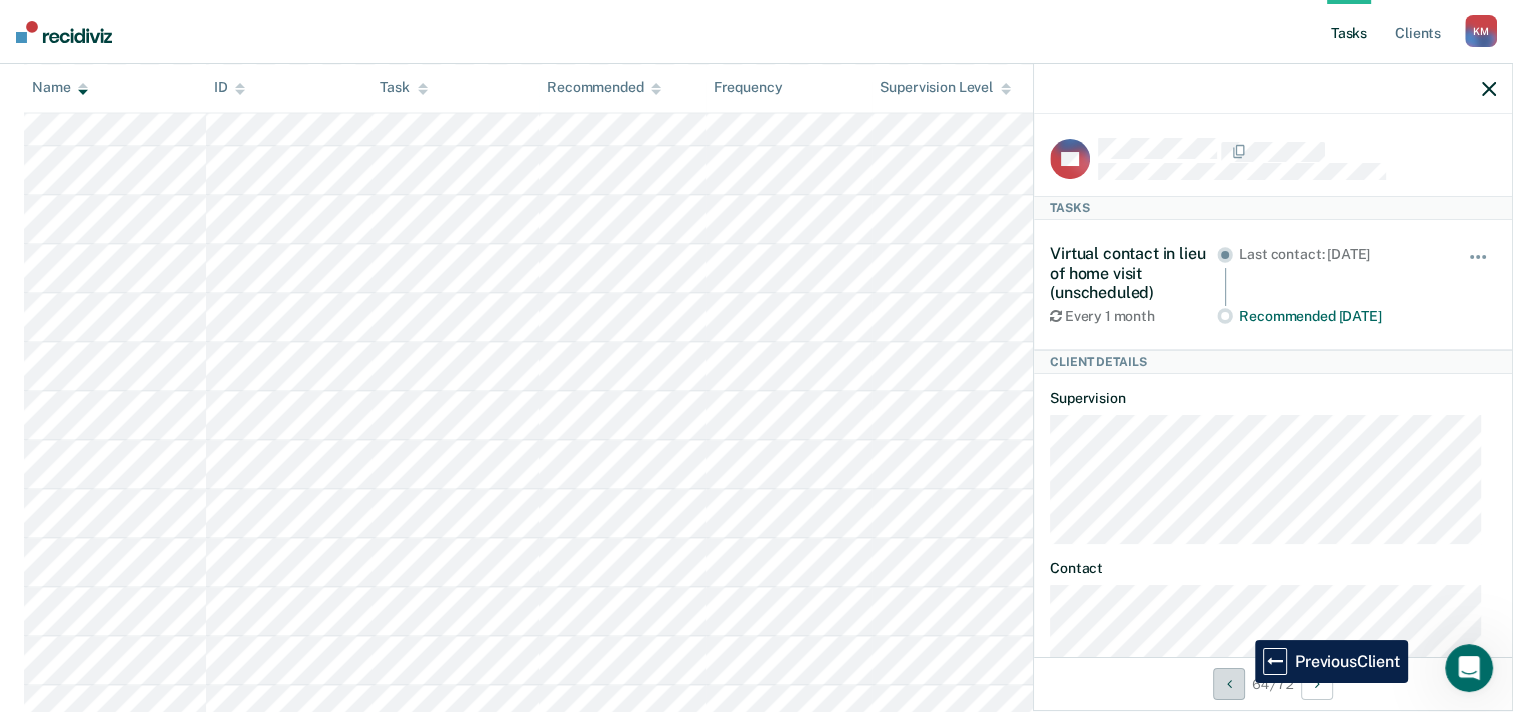 click at bounding box center [1229, 684] 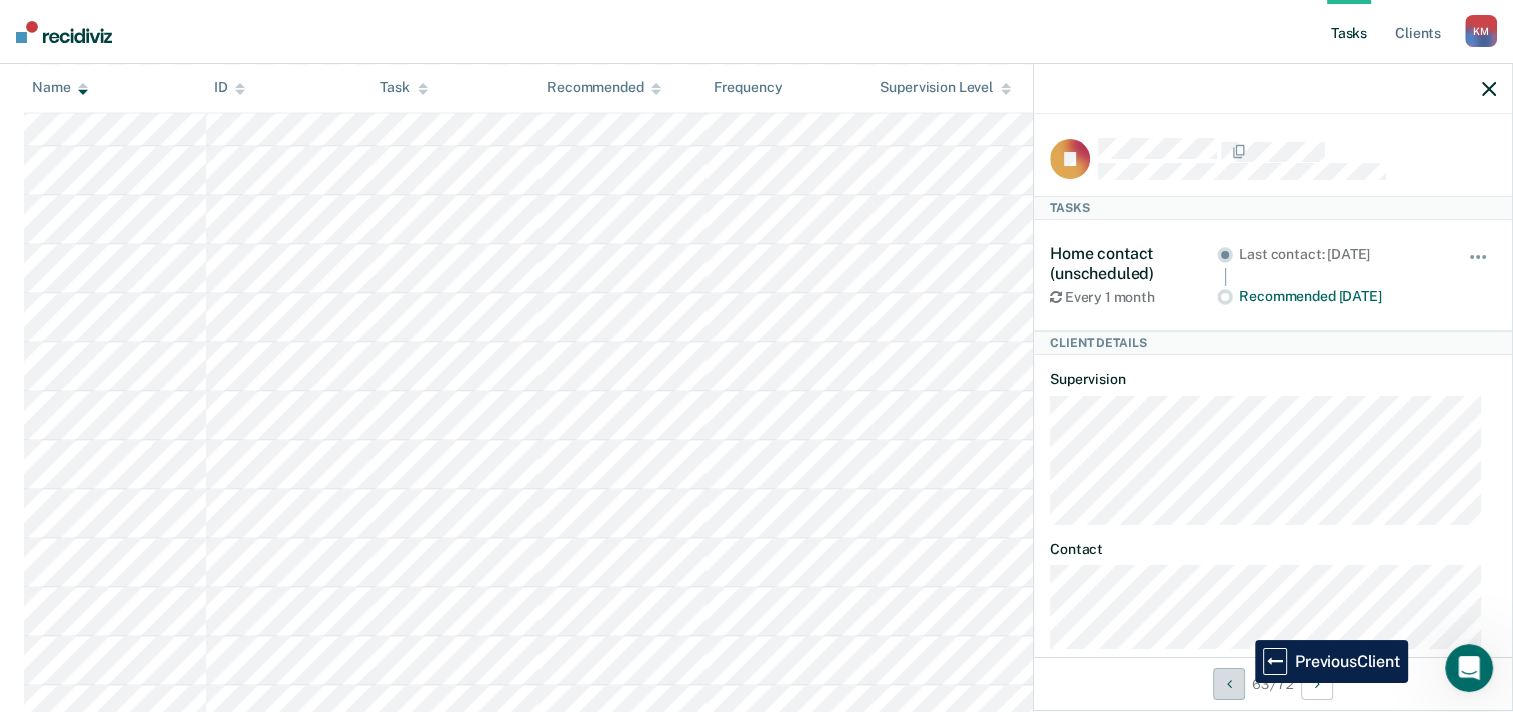click at bounding box center (1229, 684) 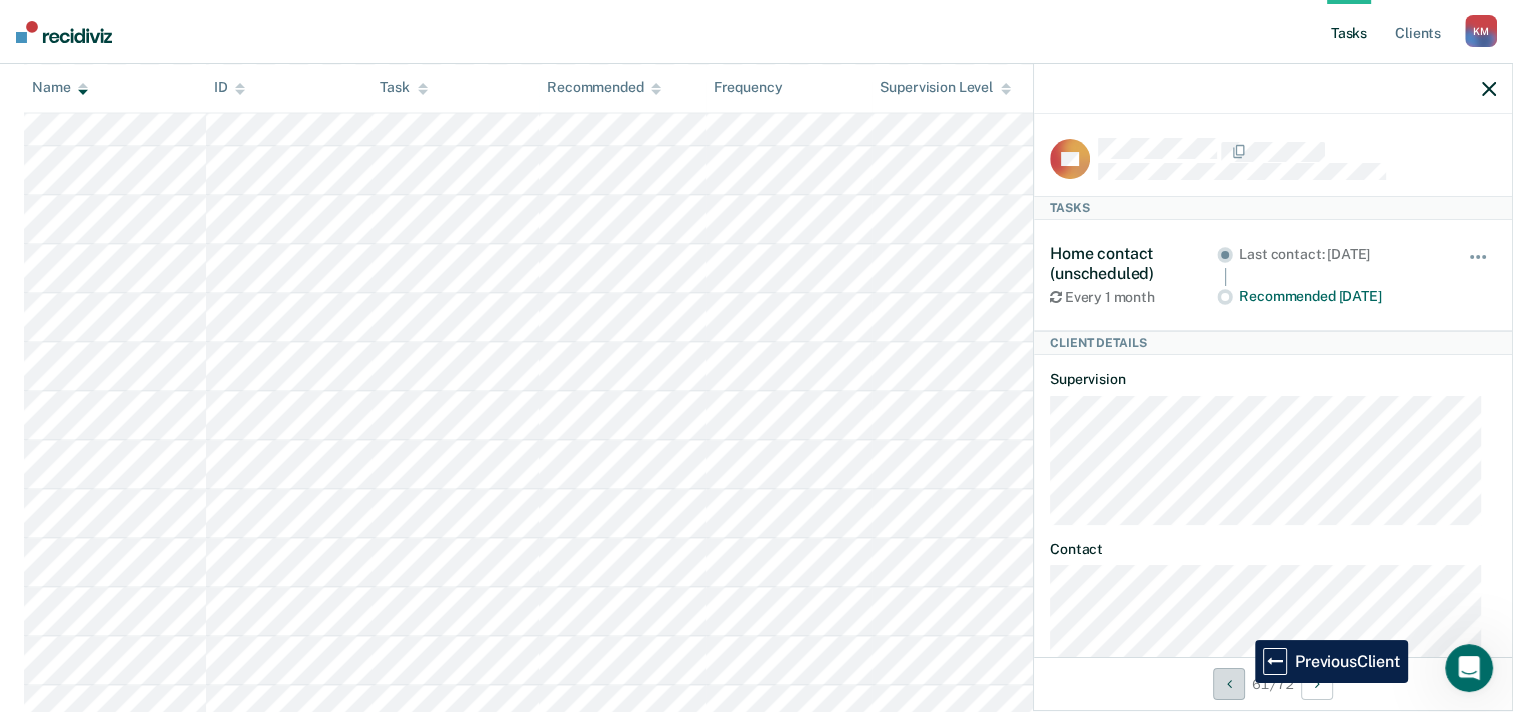 click at bounding box center (1229, 684) 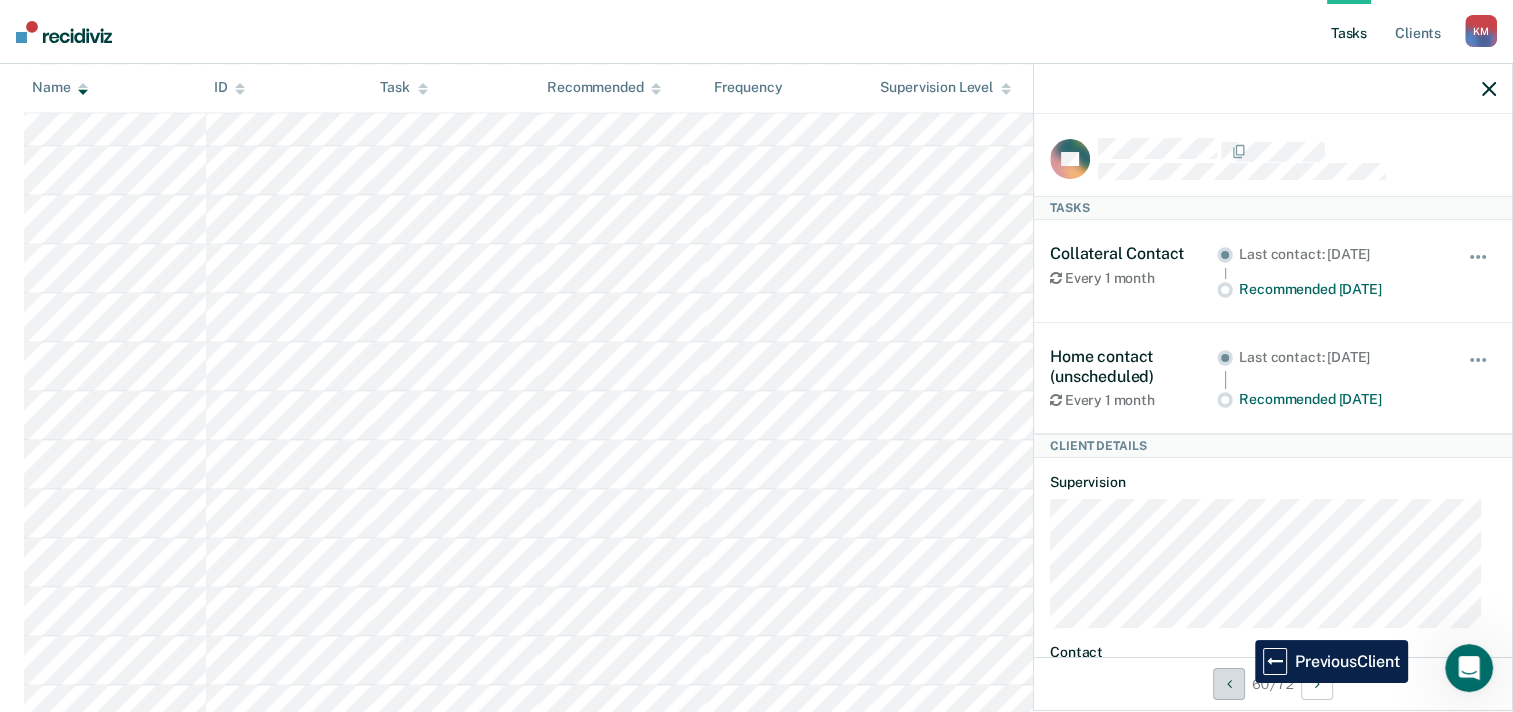 click at bounding box center [1229, 684] 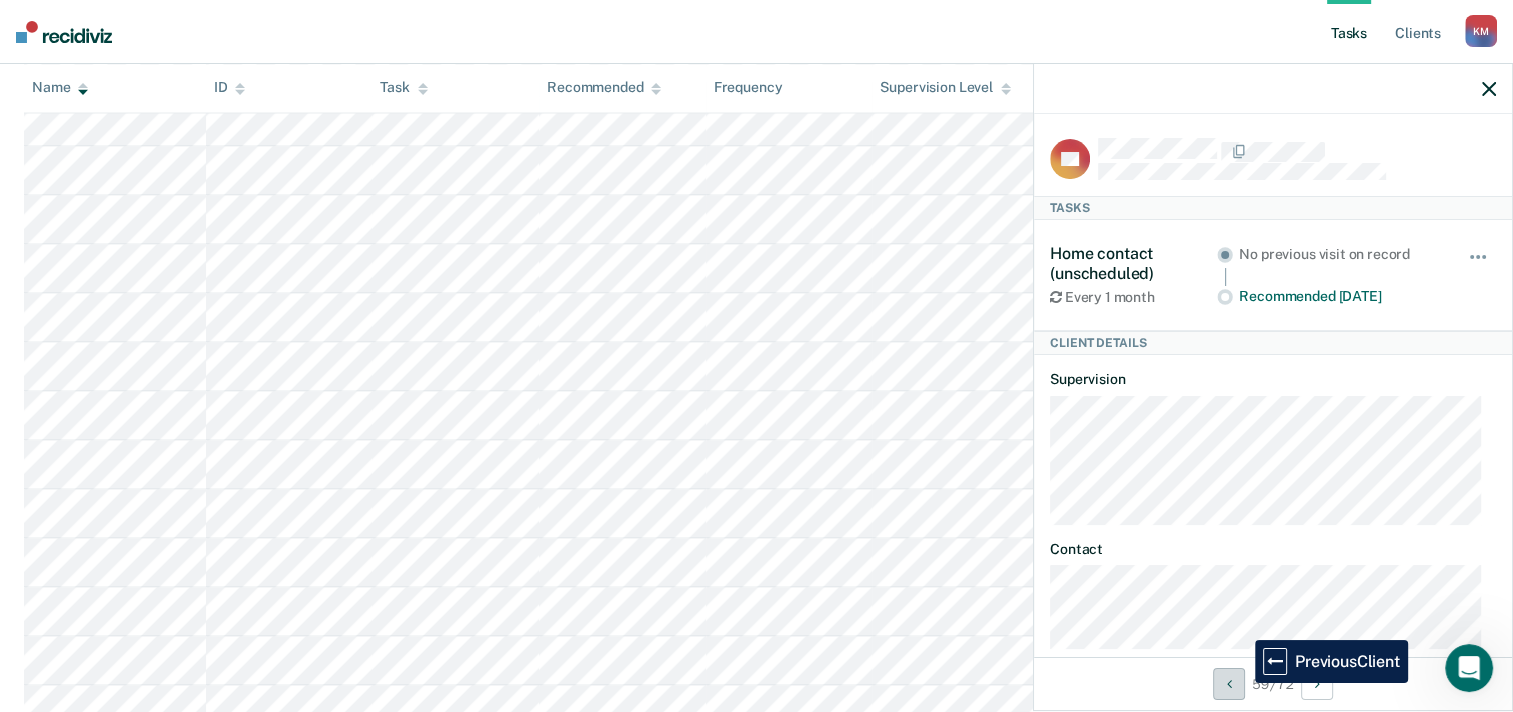 click at bounding box center (1229, 684) 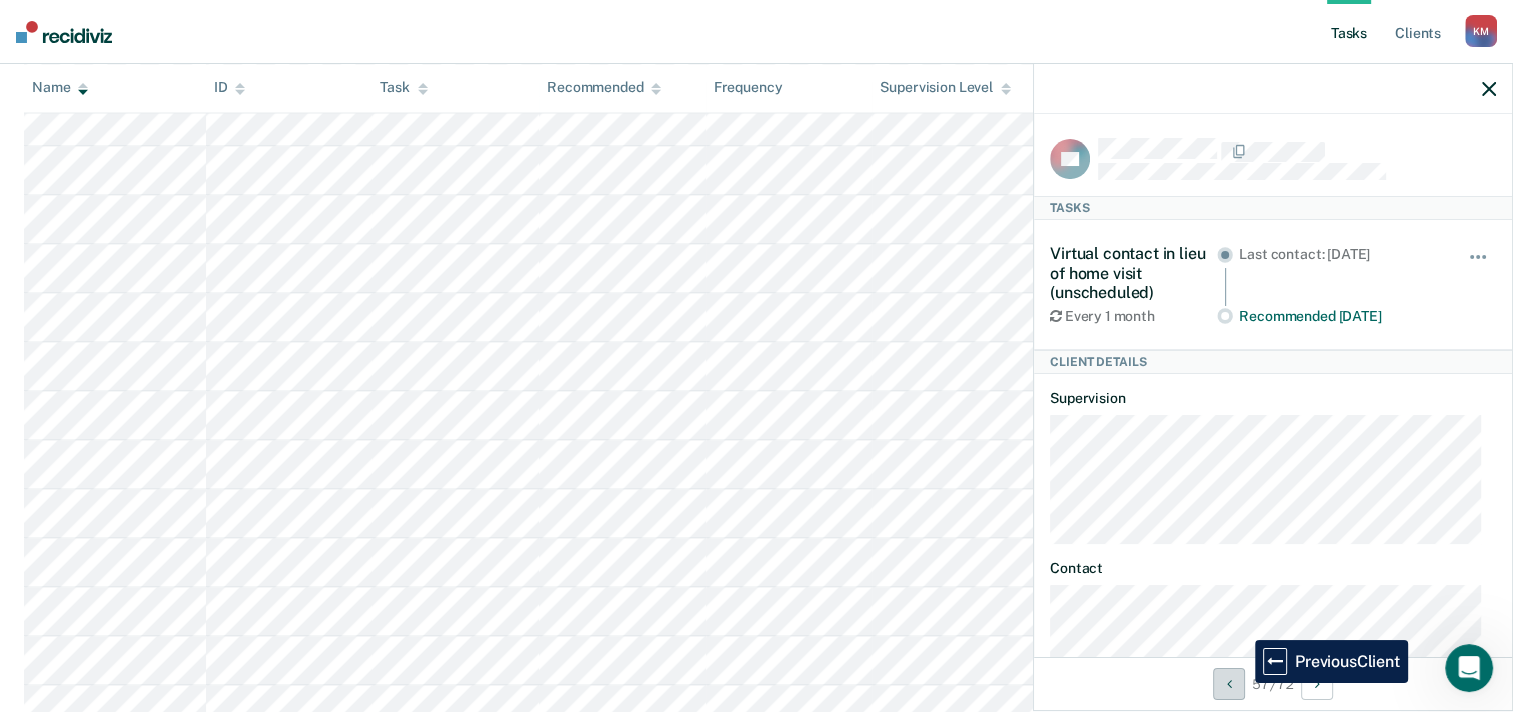 click at bounding box center [1229, 684] 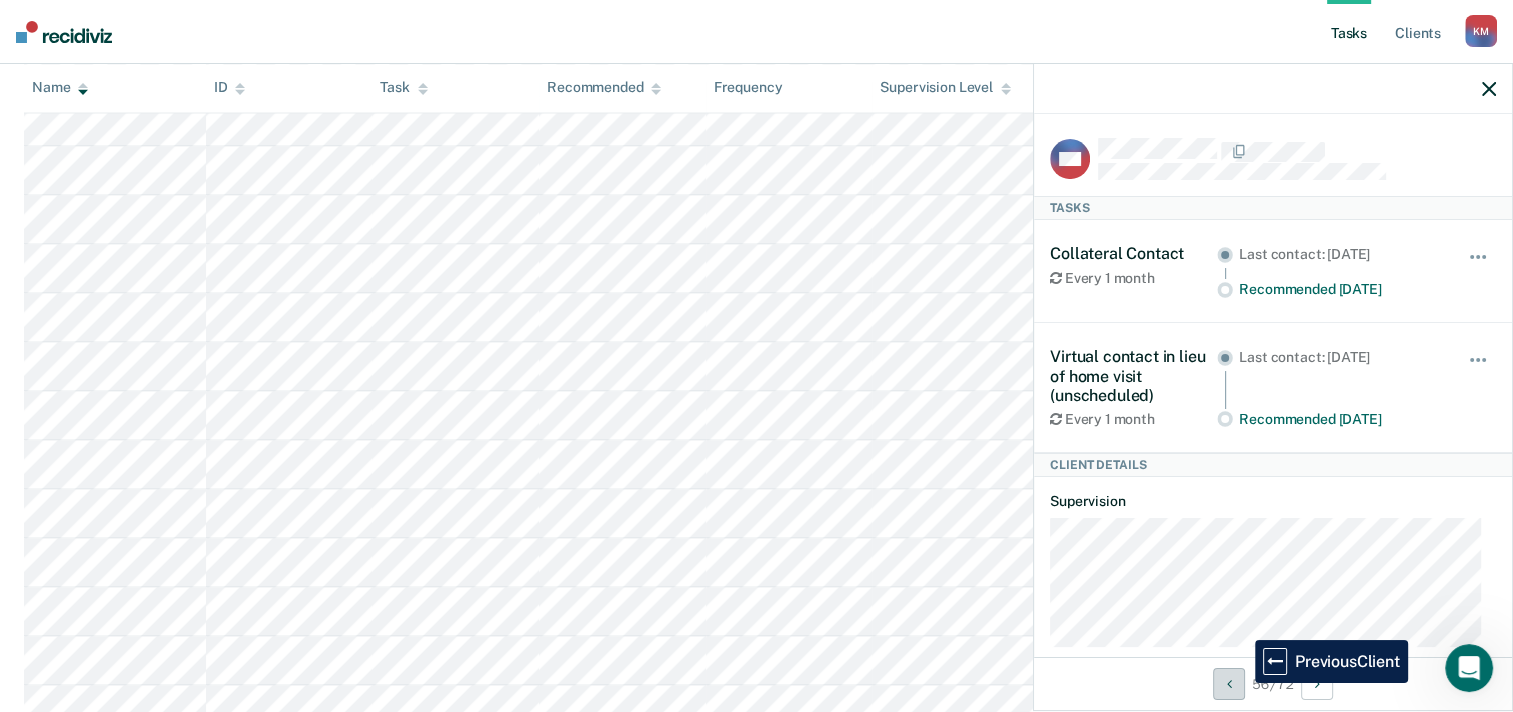 click at bounding box center [1229, 684] 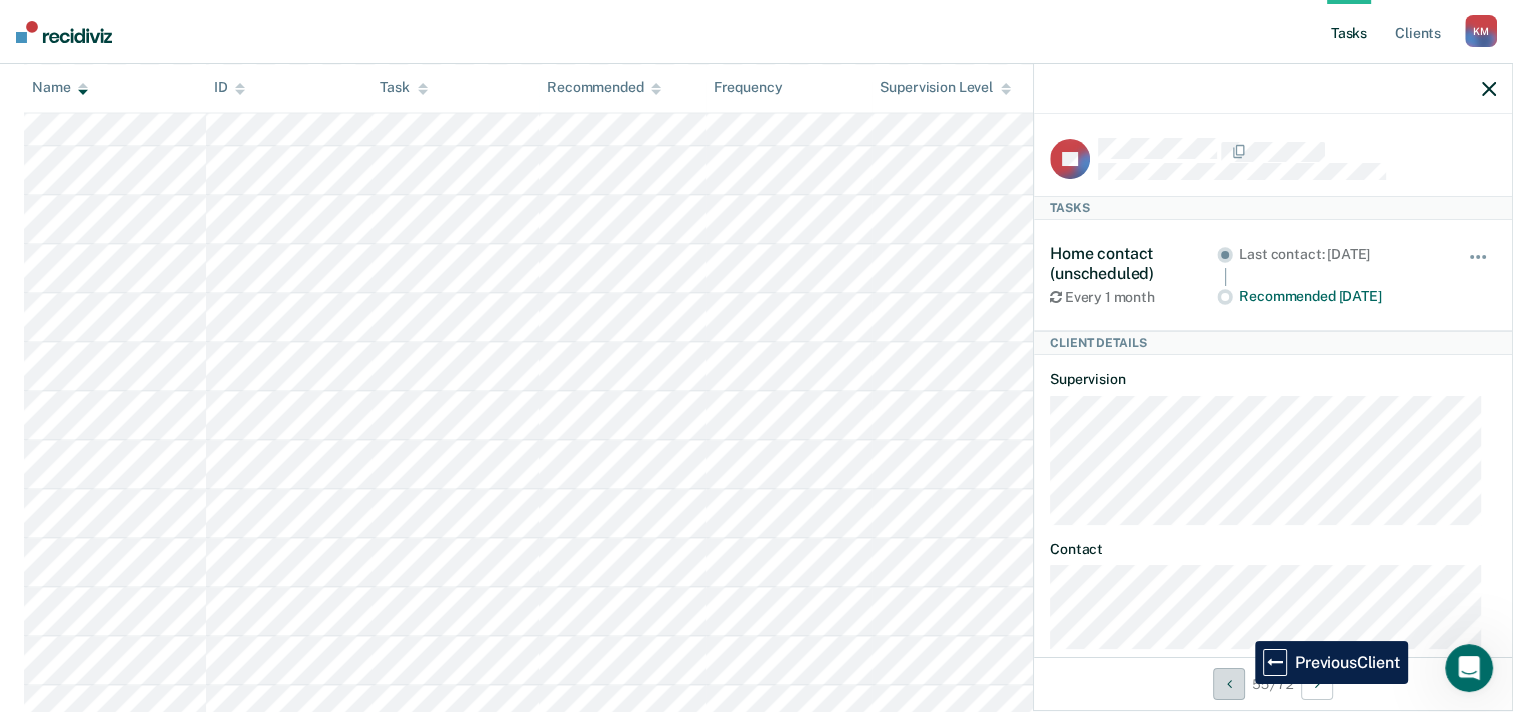 click at bounding box center [1229, 684] 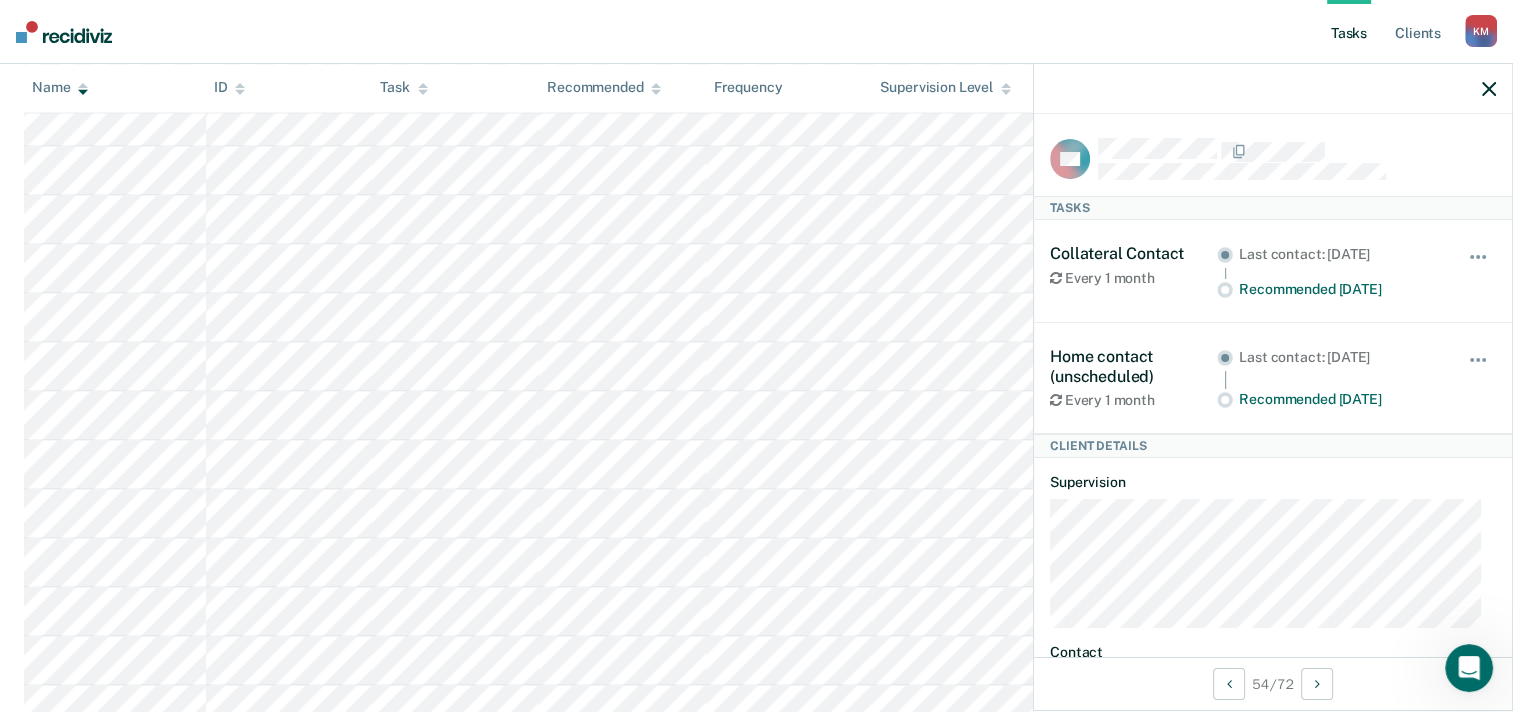 click at bounding box center [1273, 89] 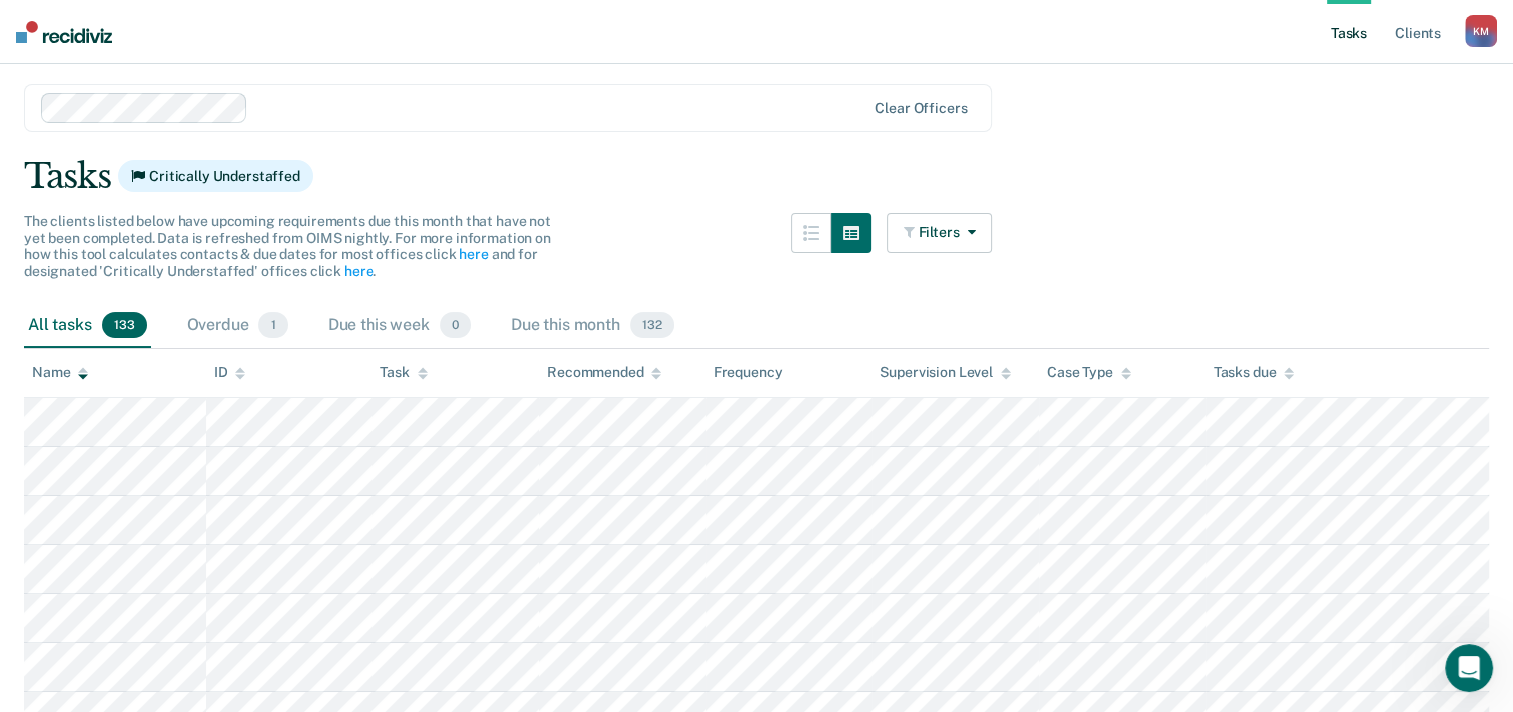 scroll, scrollTop: 0, scrollLeft: 0, axis: both 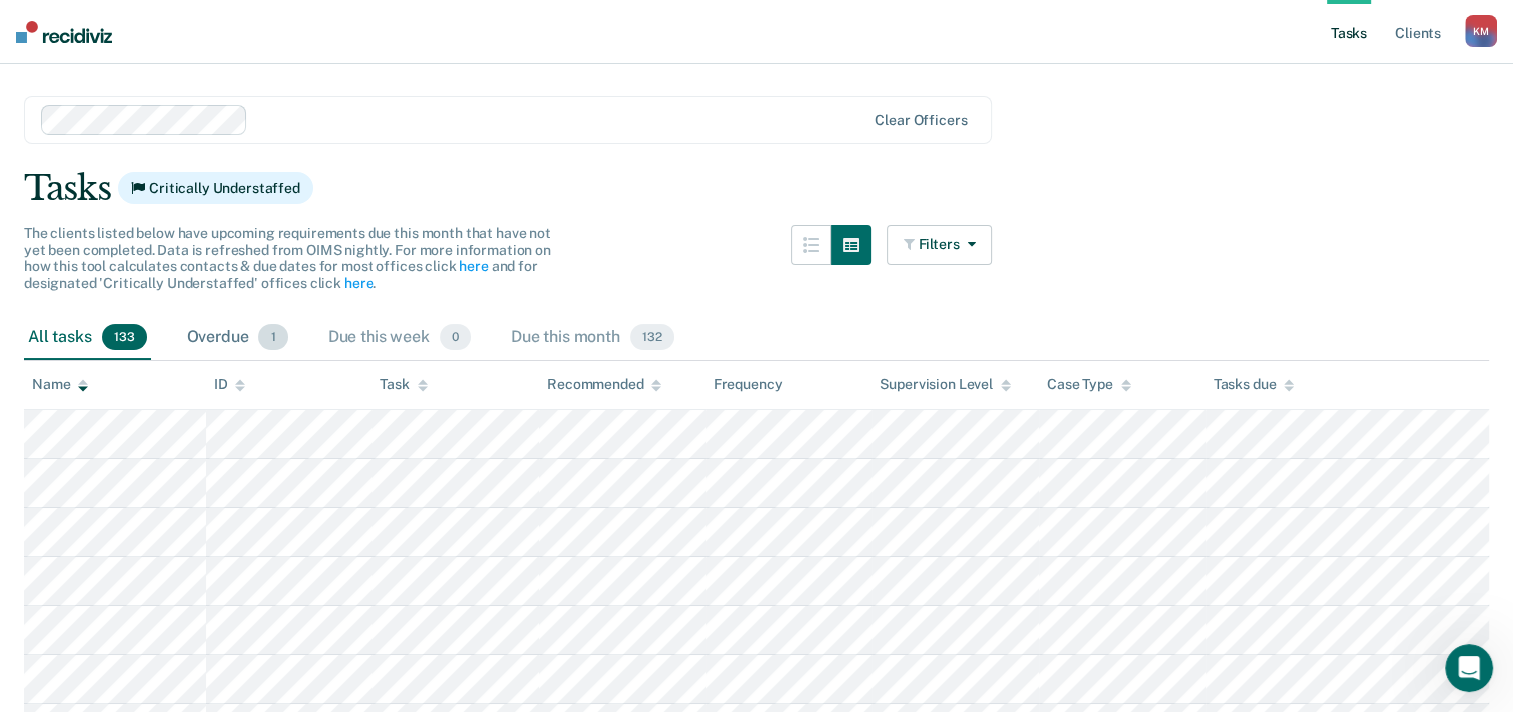 click on "1" at bounding box center [272, 337] 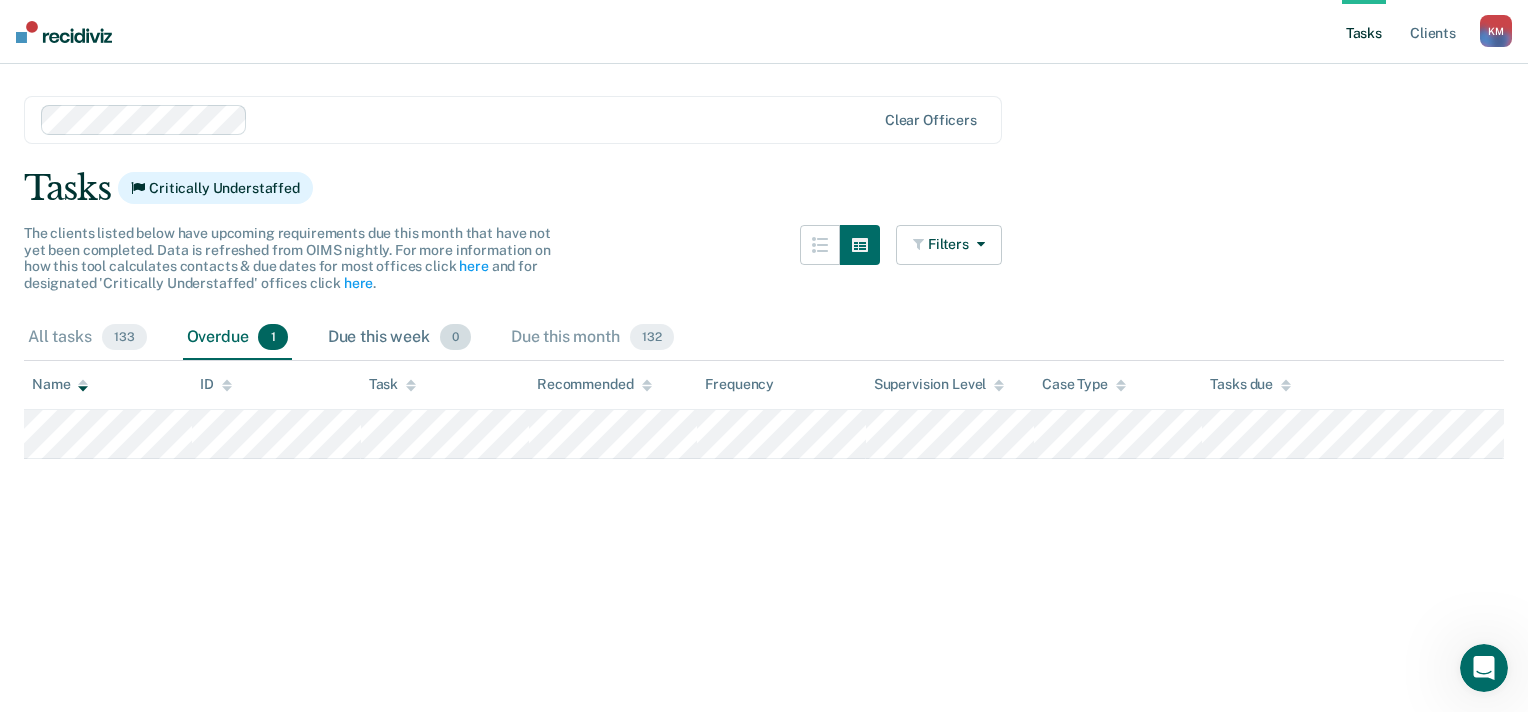 click on "0" at bounding box center [455, 337] 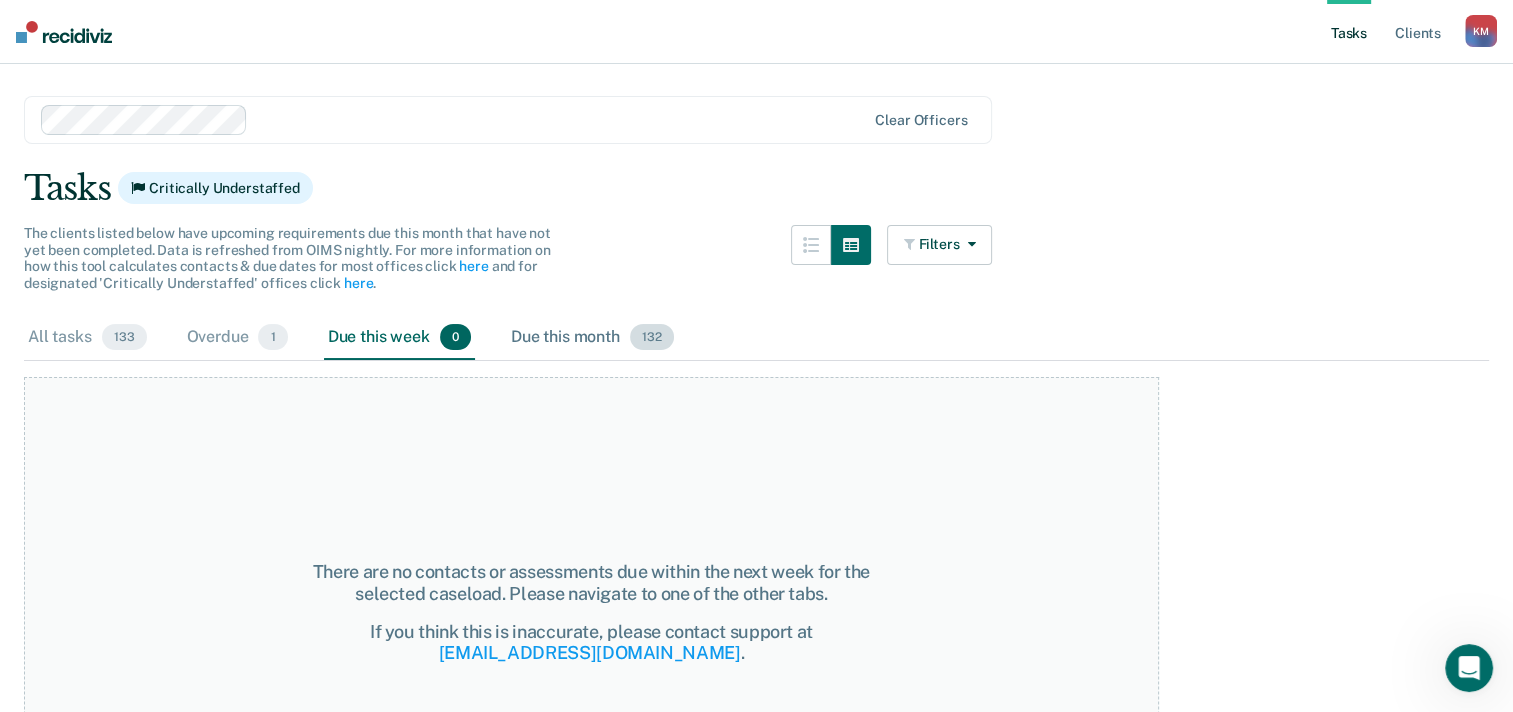 click on "132" at bounding box center [652, 337] 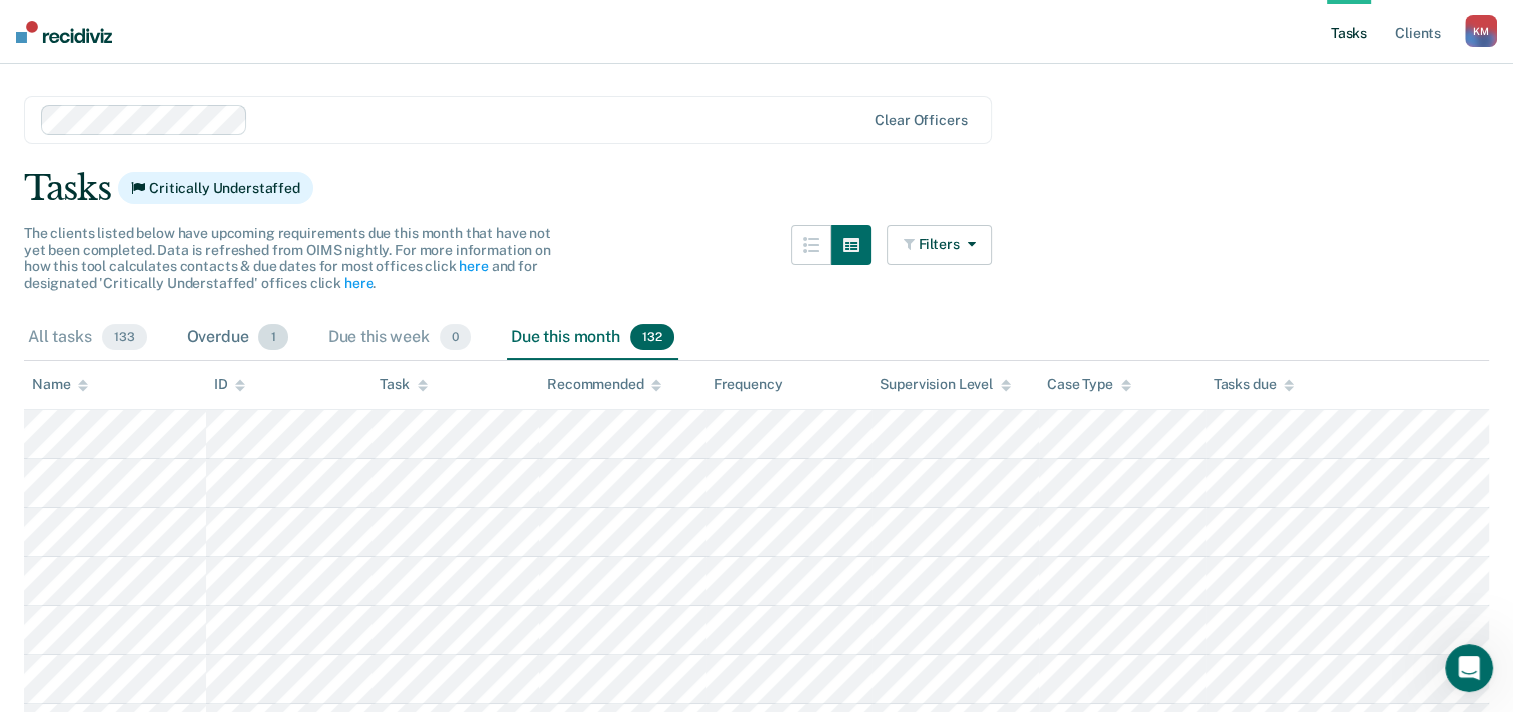 click on "1" at bounding box center (272, 337) 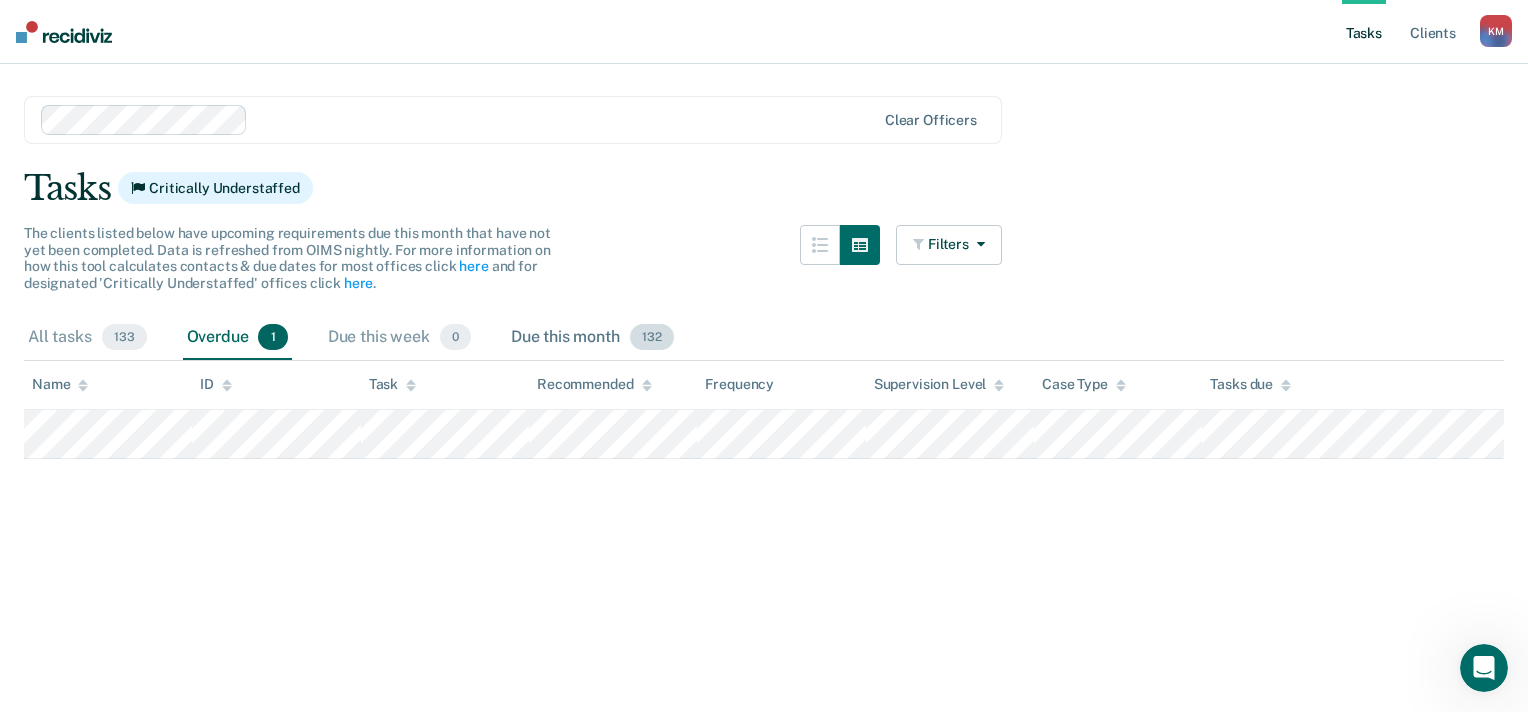 click on "132" at bounding box center [652, 337] 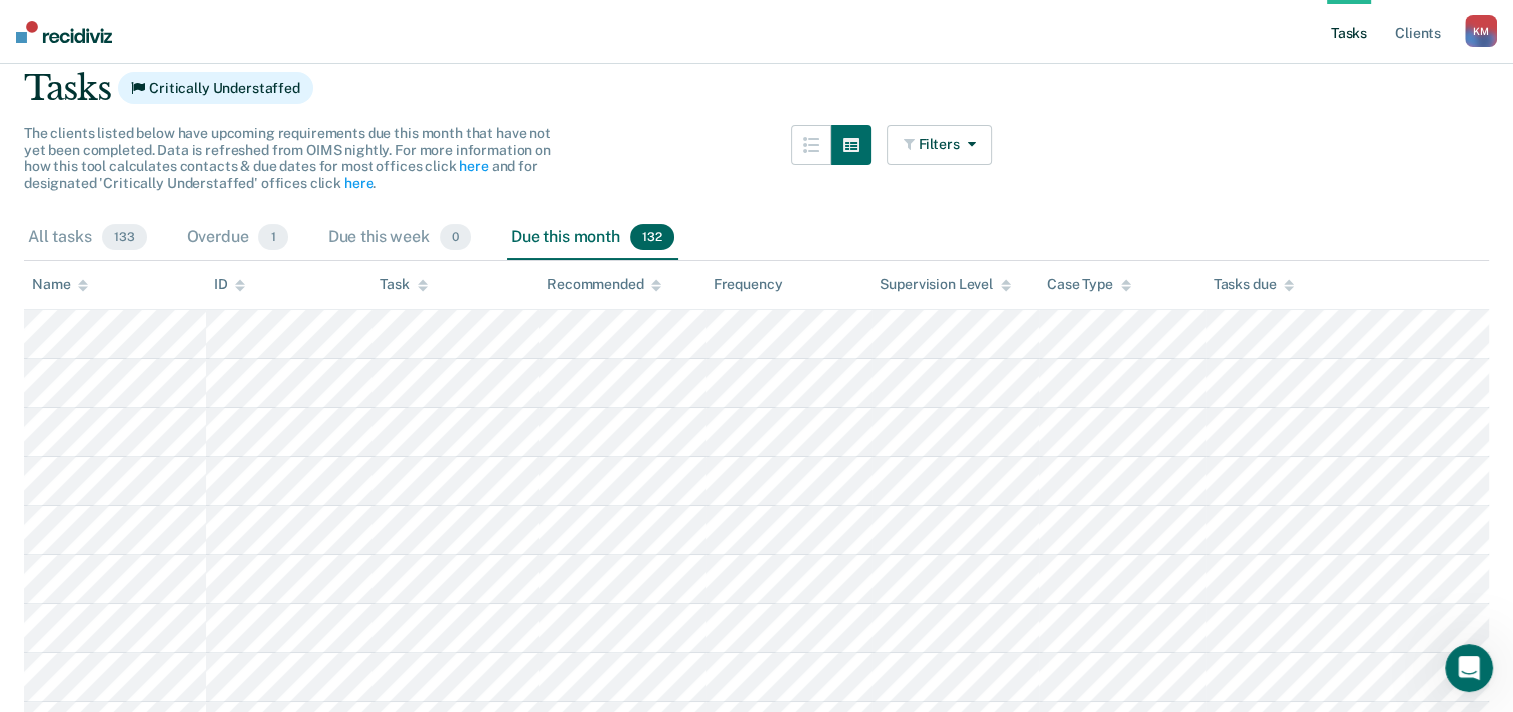 scroll, scrollTop: 0, scrollLeft: 0, axis: both 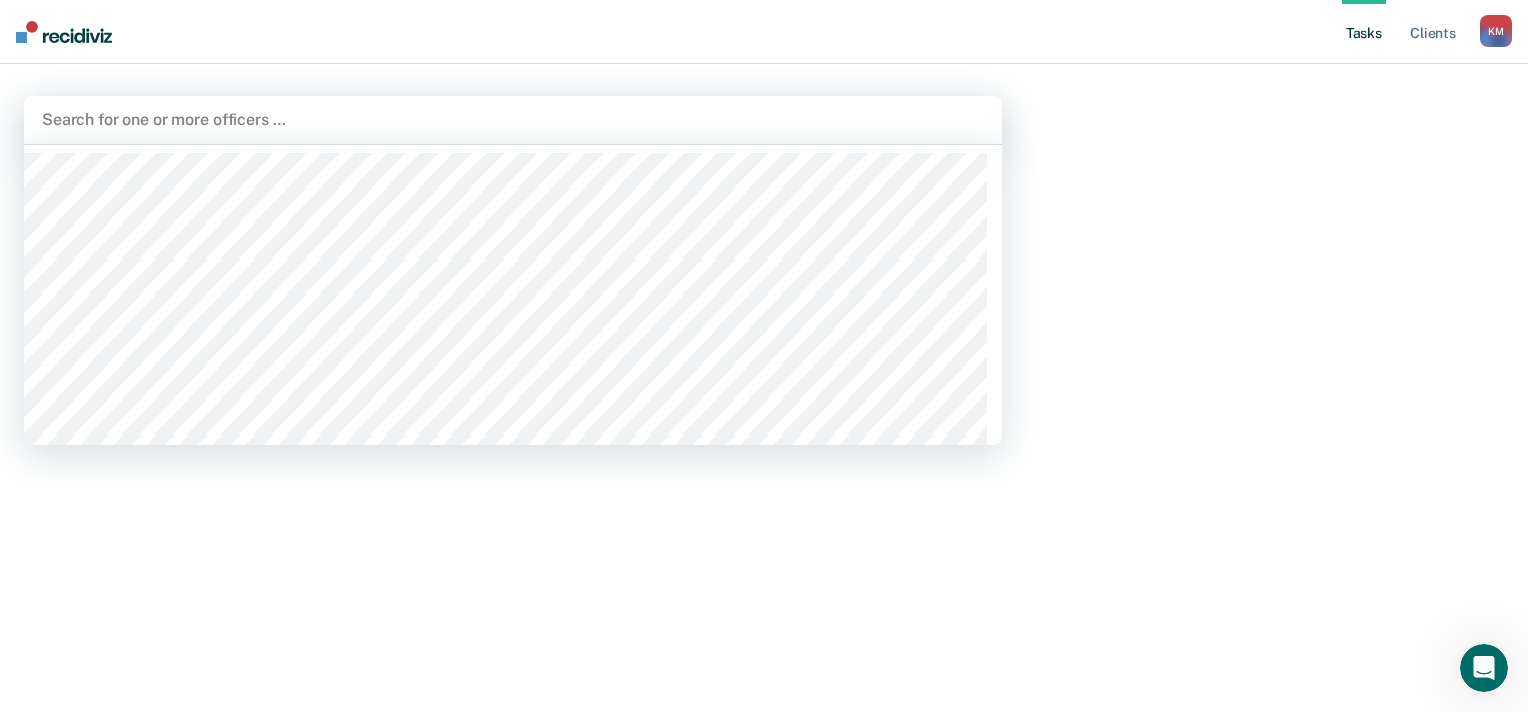 drag, startPoint x: 203, startPoint y: 147, endPoint x: 224, endPoint y: 128, distance: 28.319605 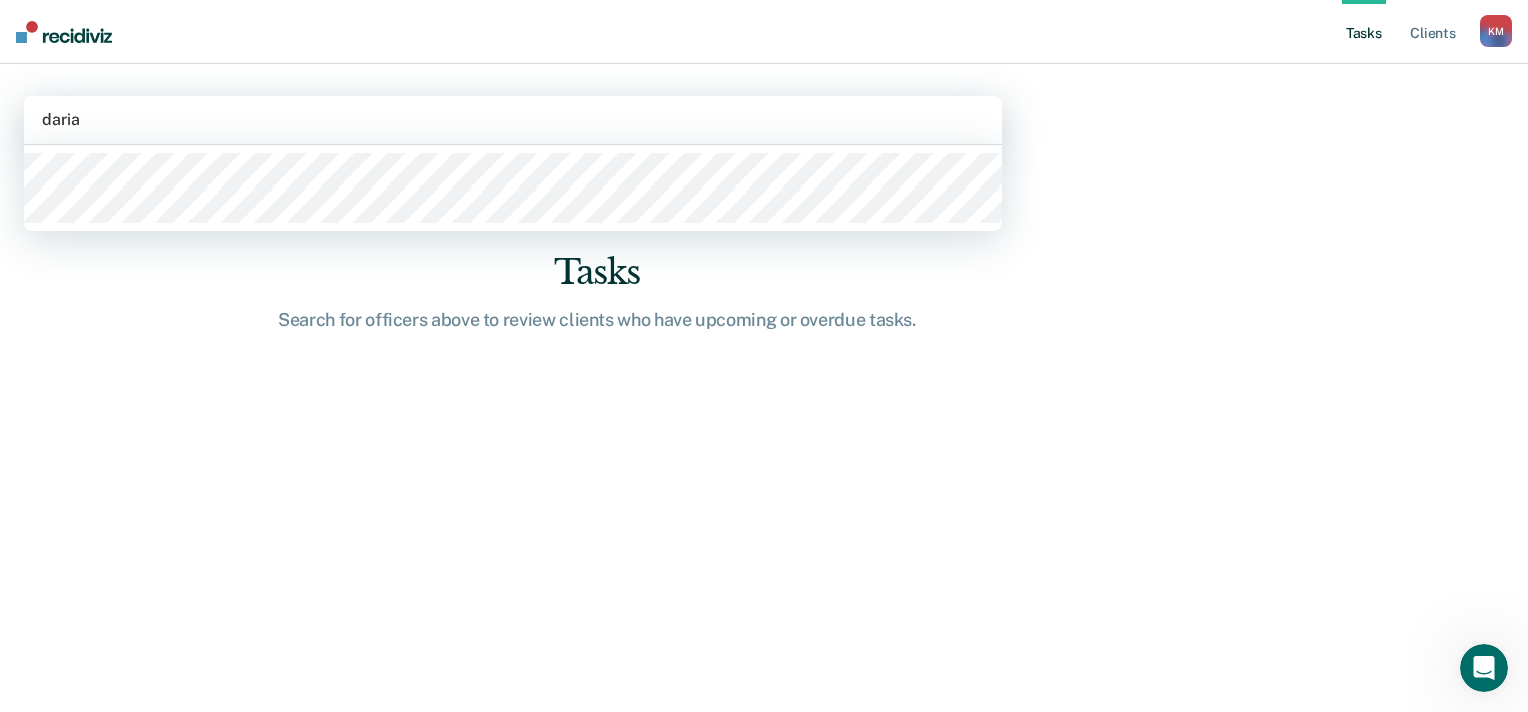 type on "[PERSON_NAME]" 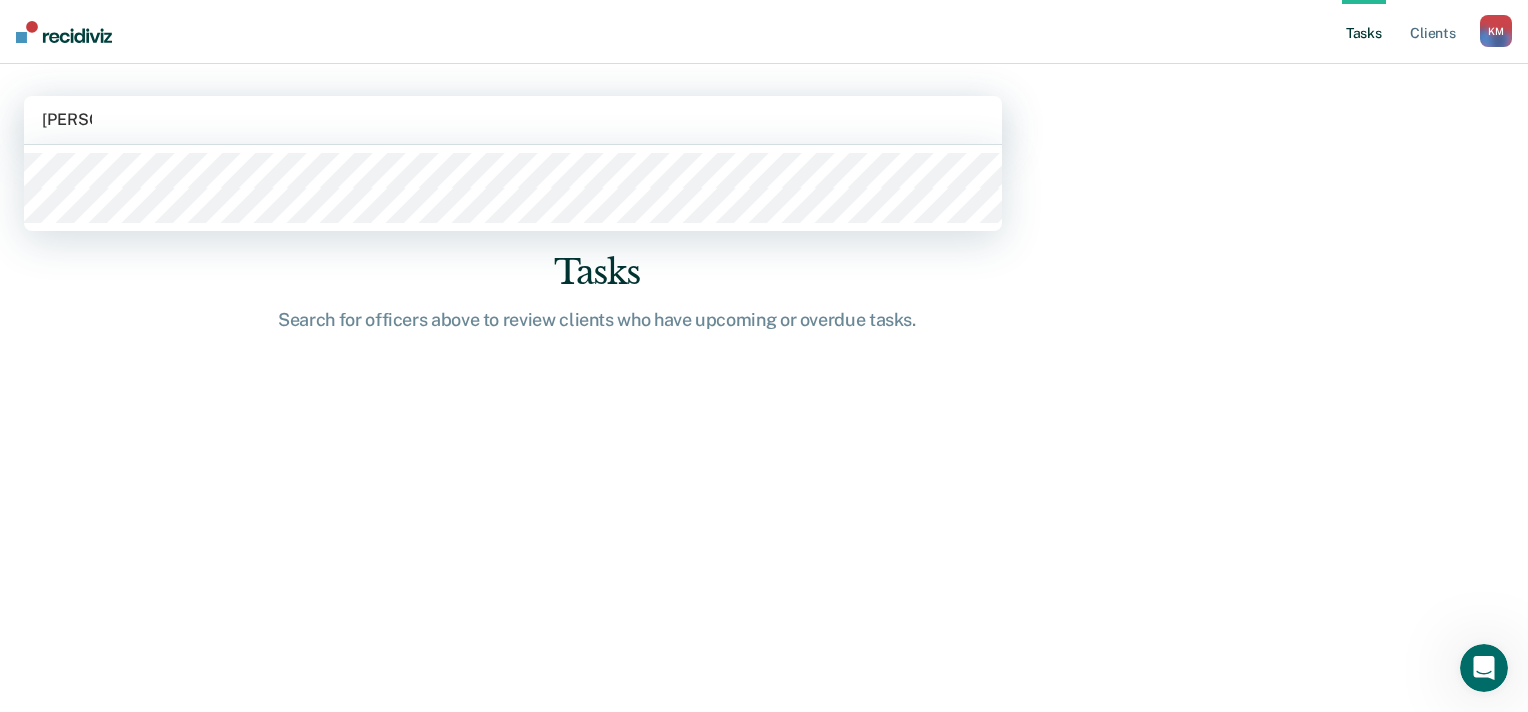 type 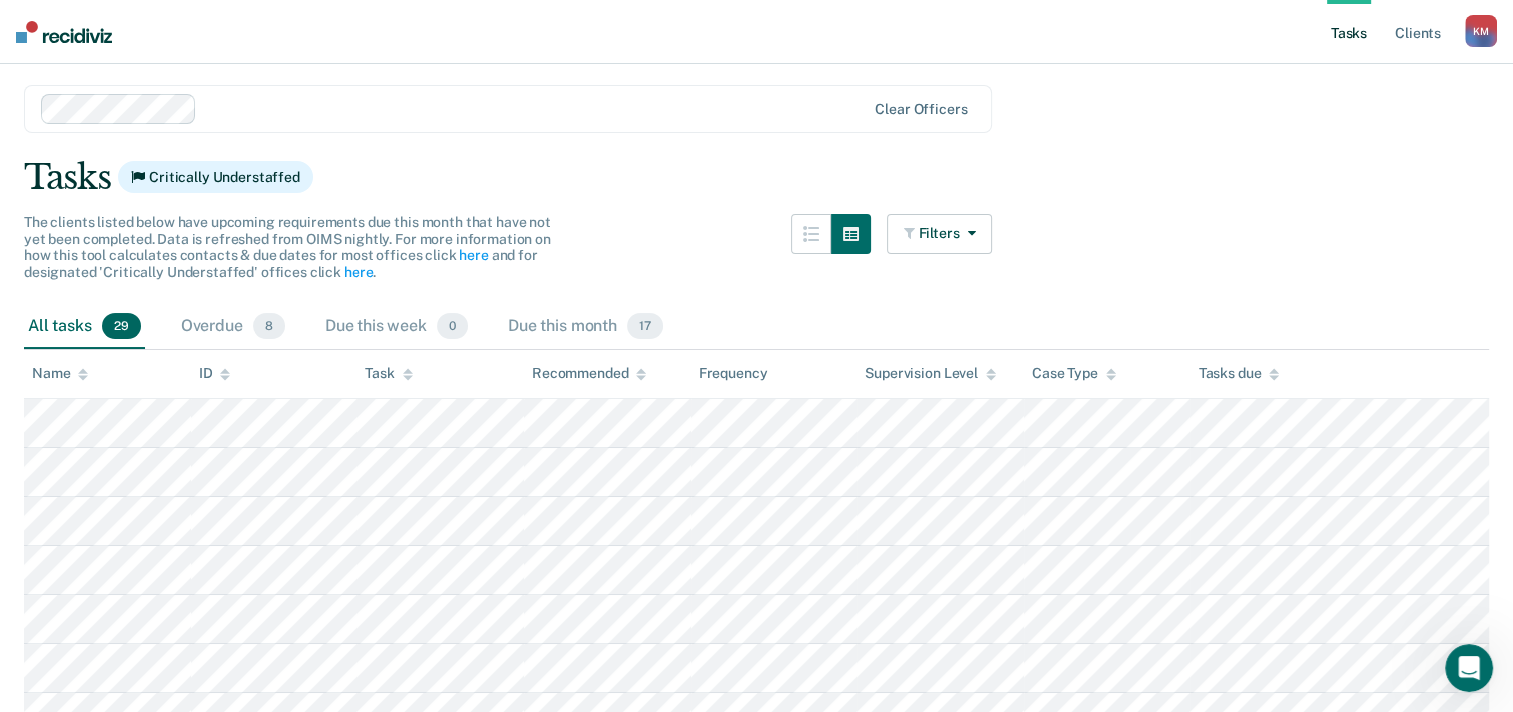 scroll, scrollTop: 0, scrollLeft: 0, axis: both 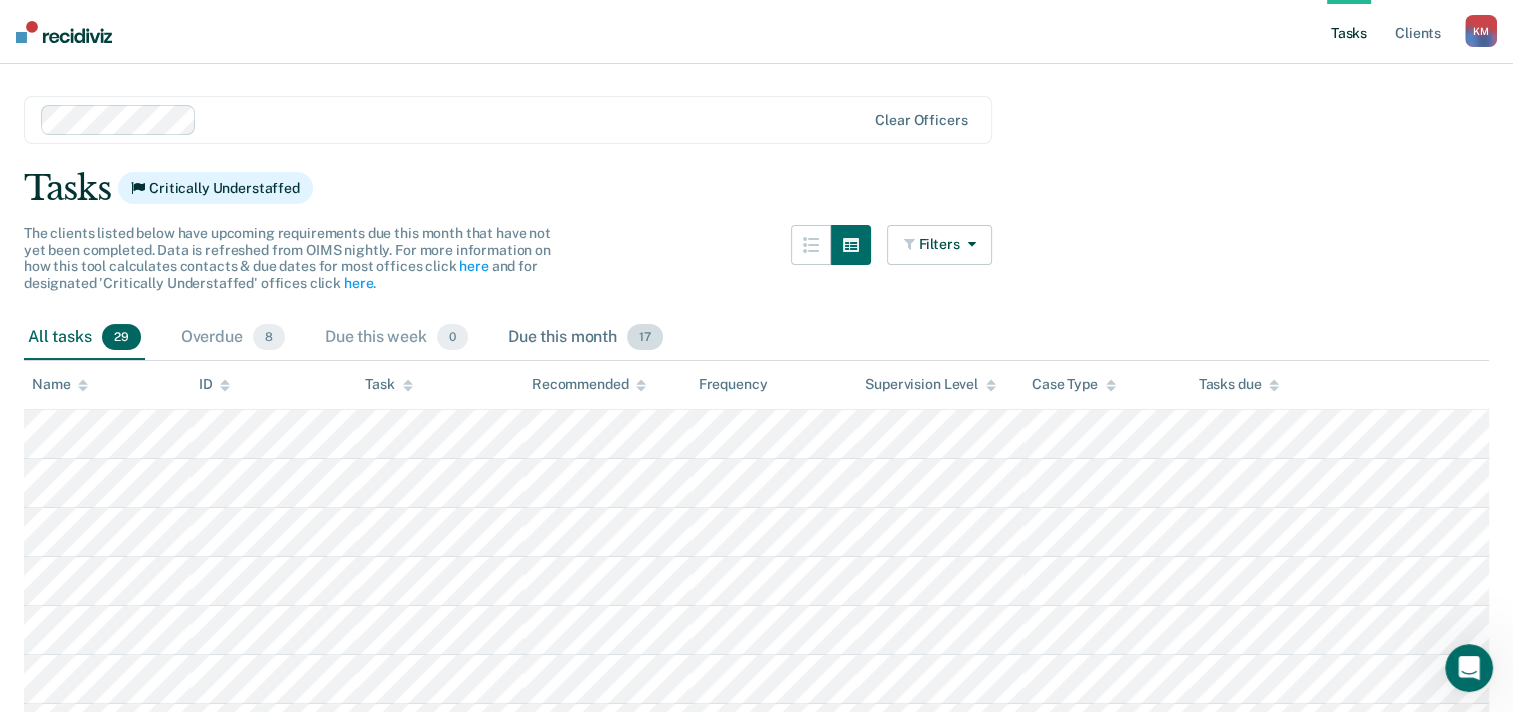 click on "17" at bounding box center [645, 337] 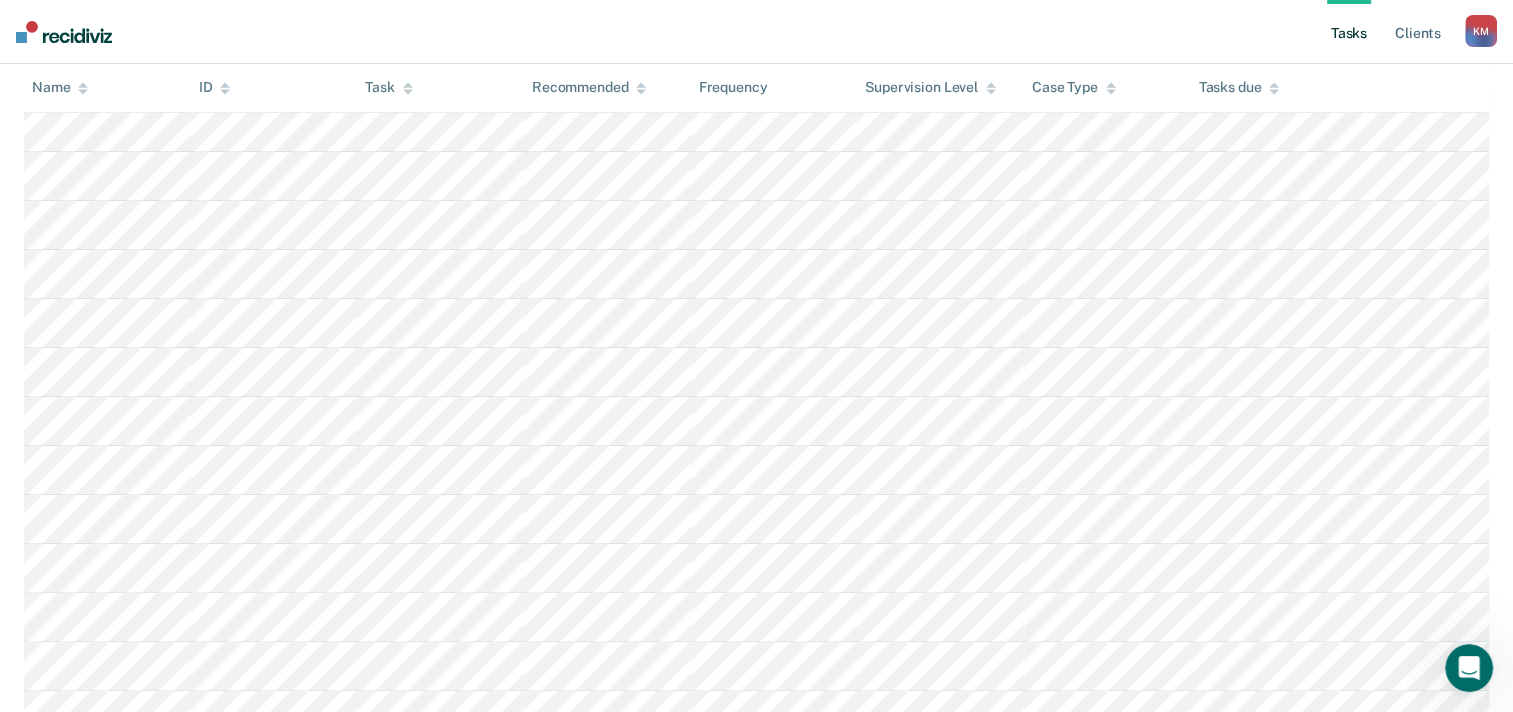 scroll, scrollTop: 400, scrollLeft: 0, axis: vertical 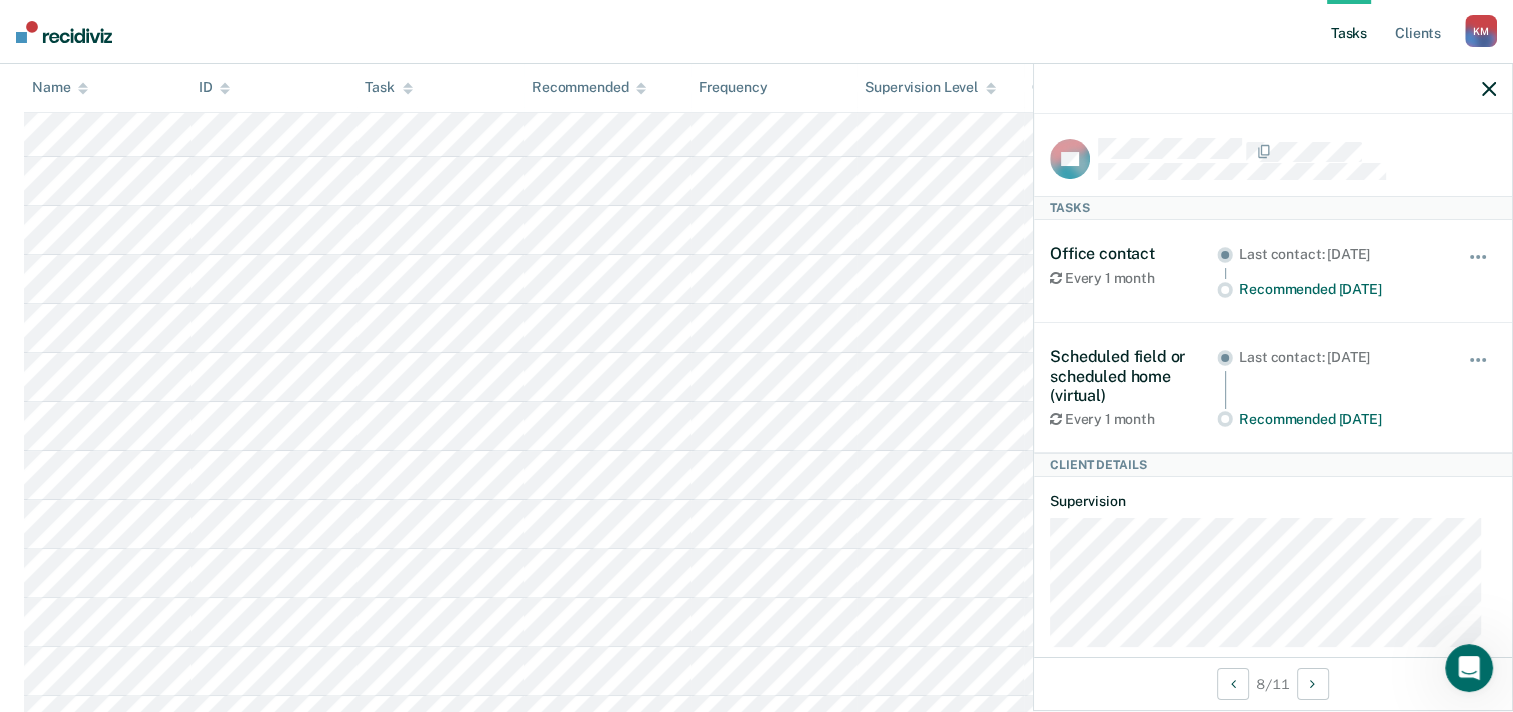 click 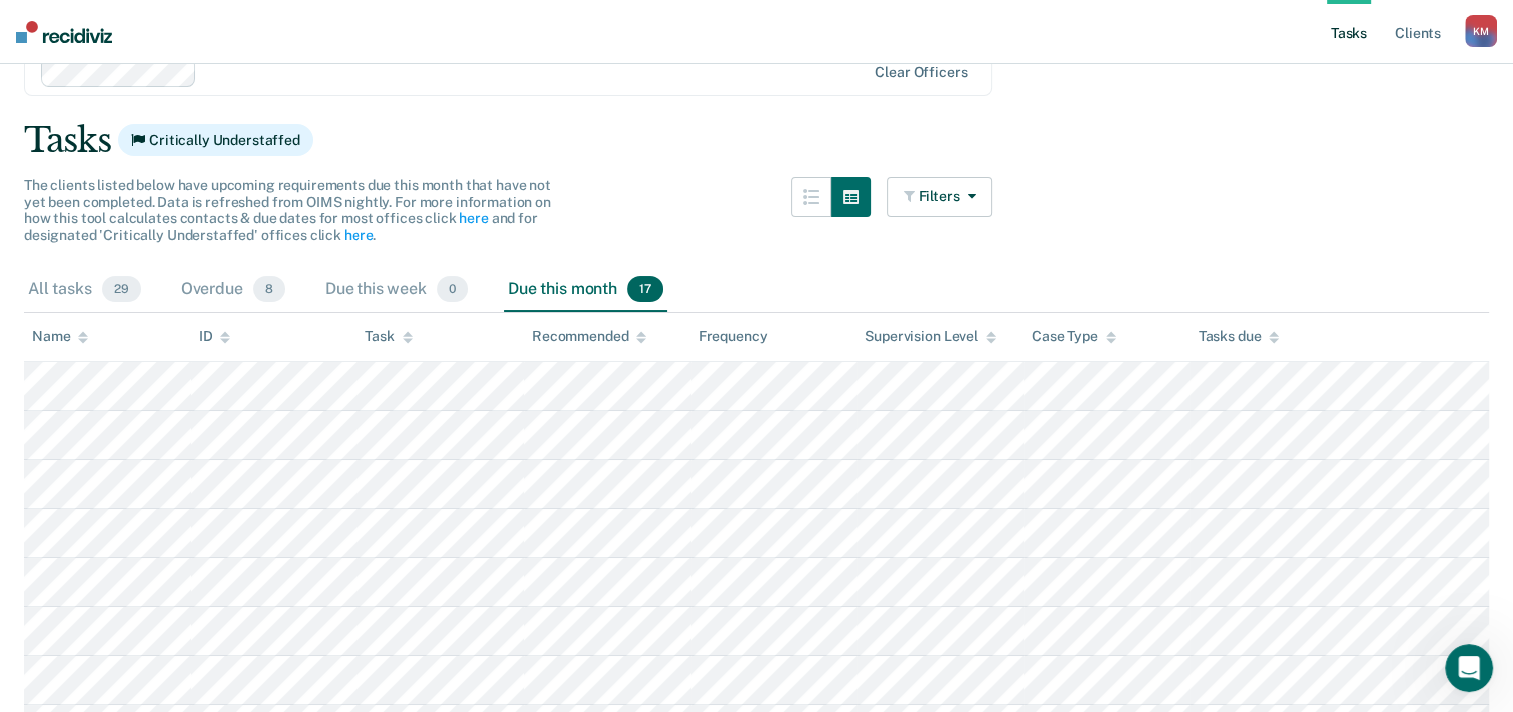 scroll, scrollTop: 0, scrollLeft: 0, axis: both 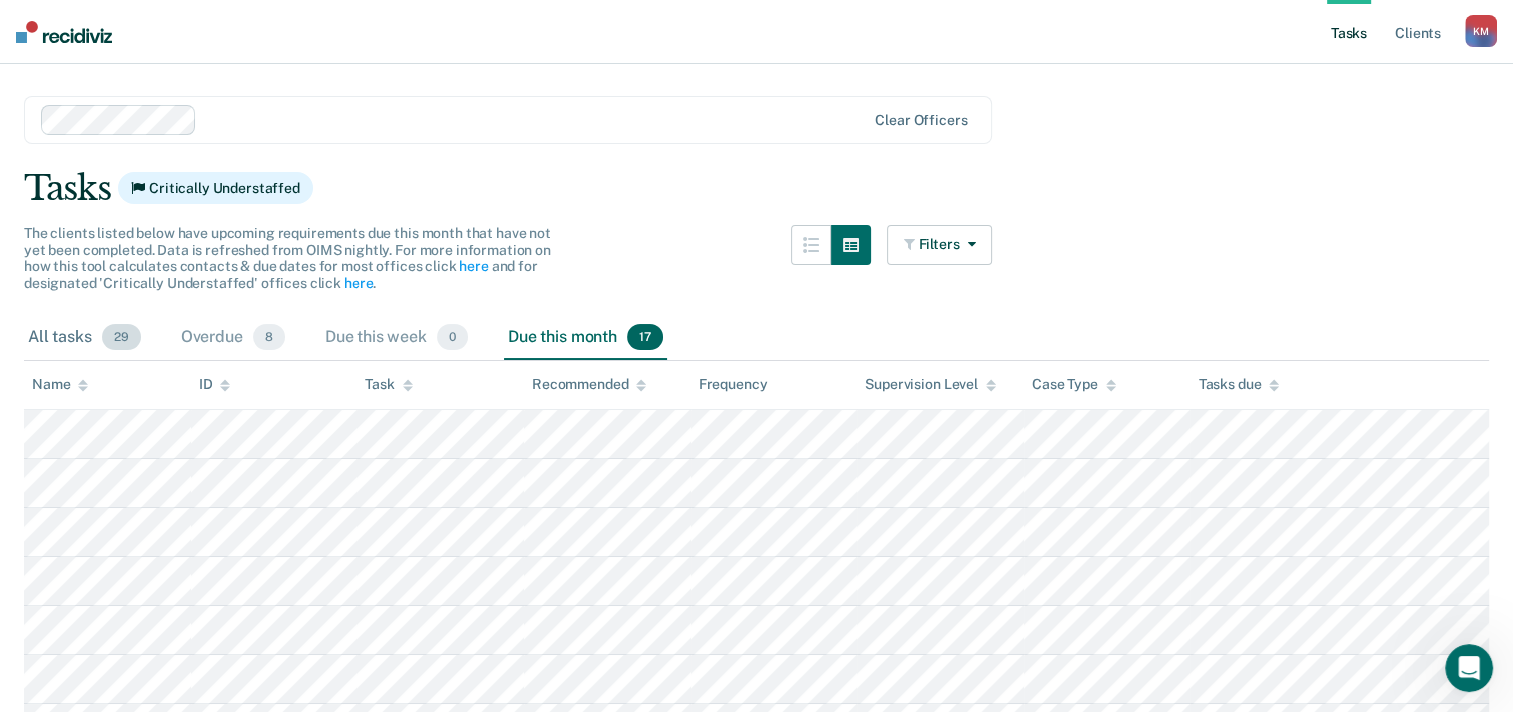 click on "29" at bounding box center [121, 337] 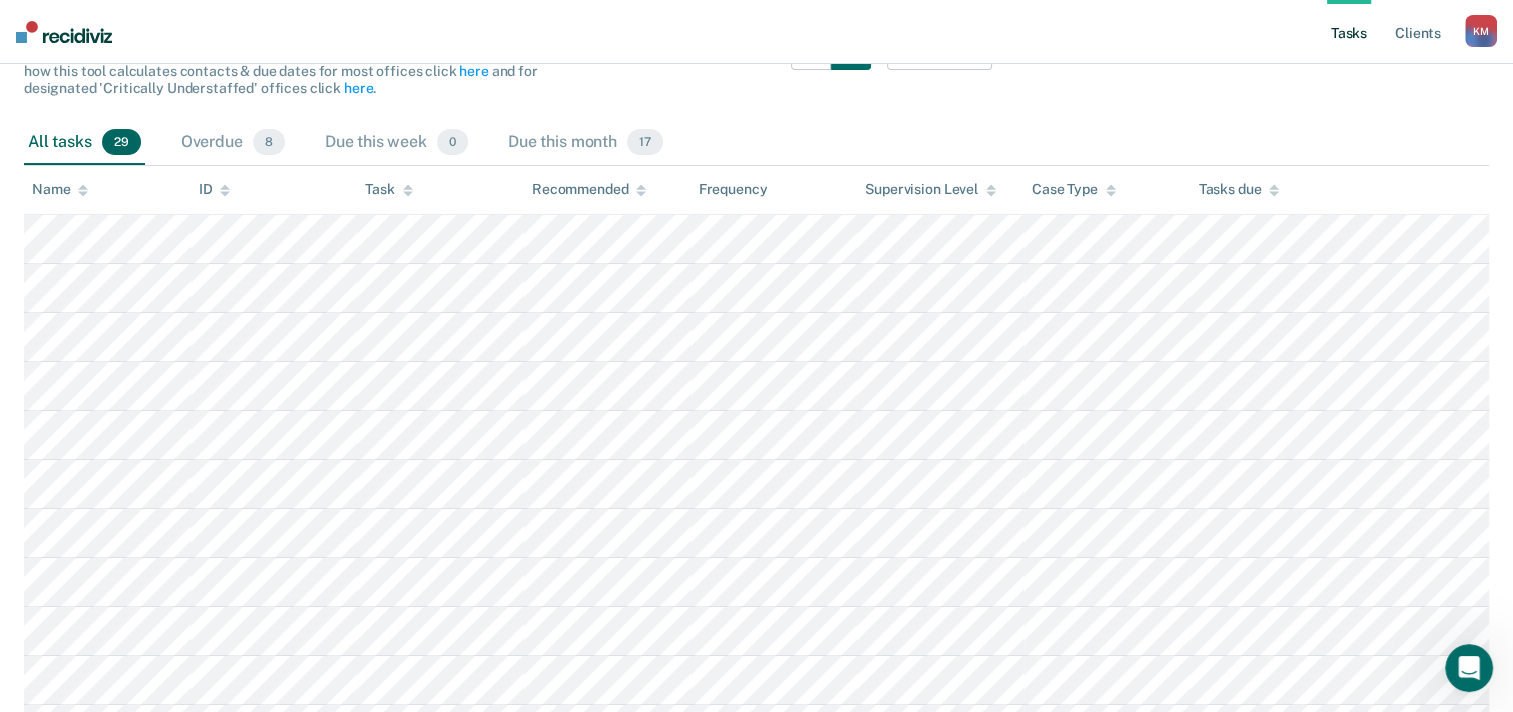 scroll, scrollTop: 0, scrollLeft: 0, axis: both 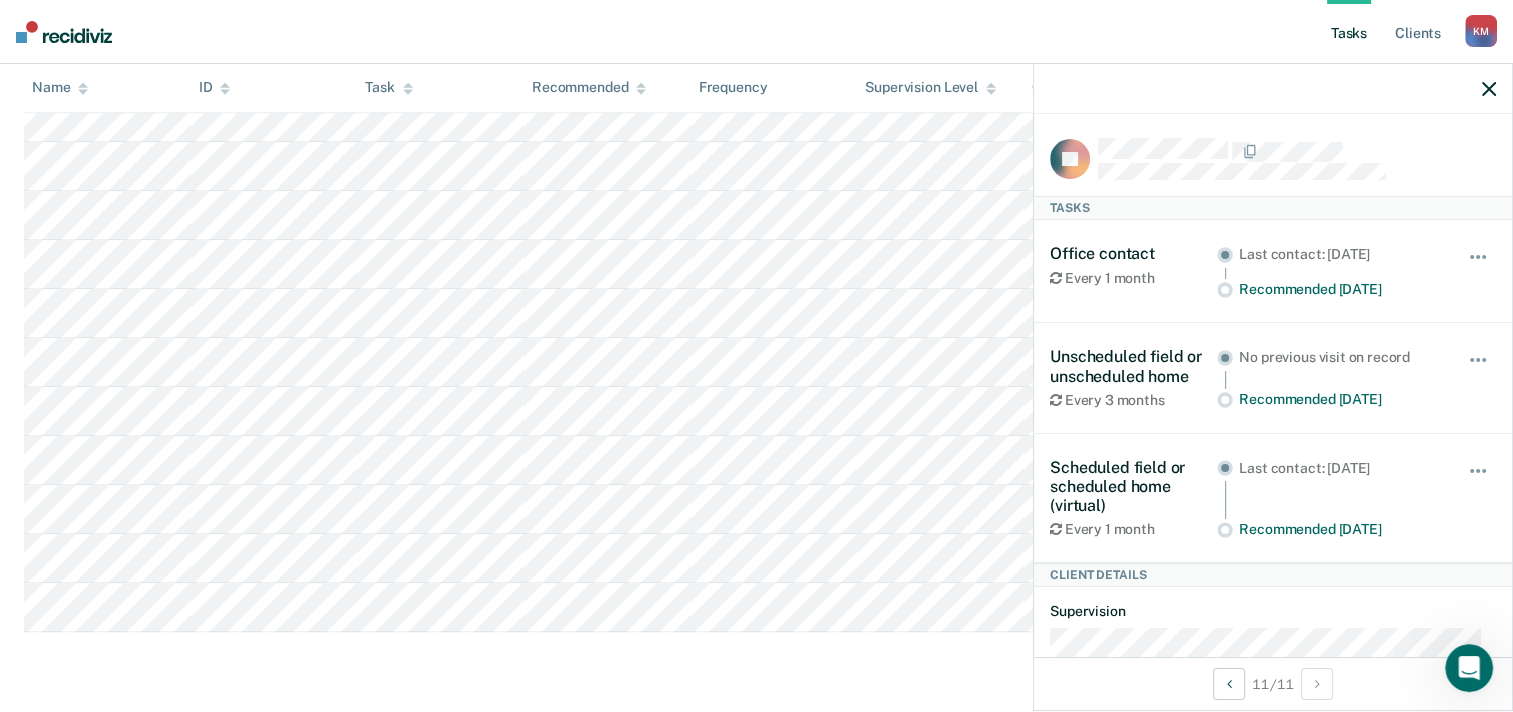 click at bounding box center [1273, 89] 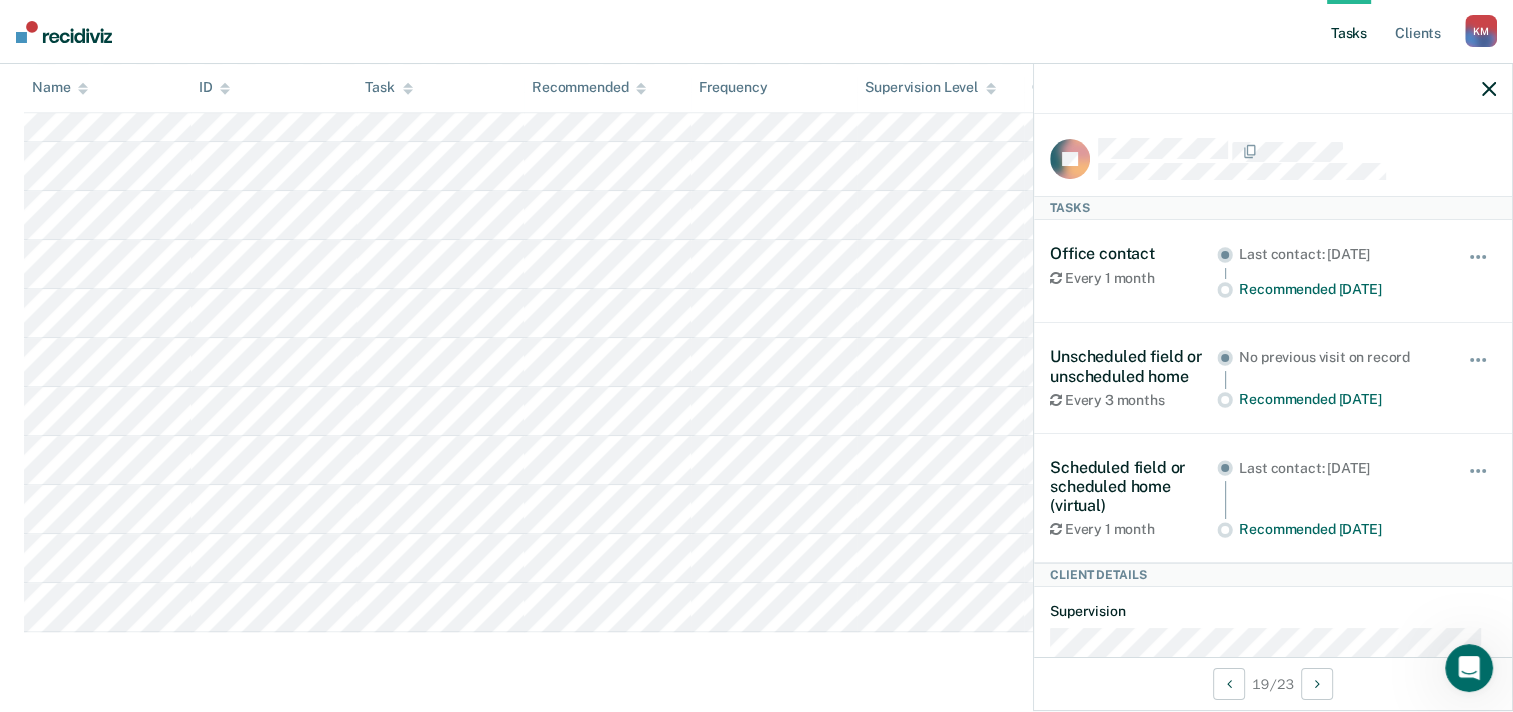 click 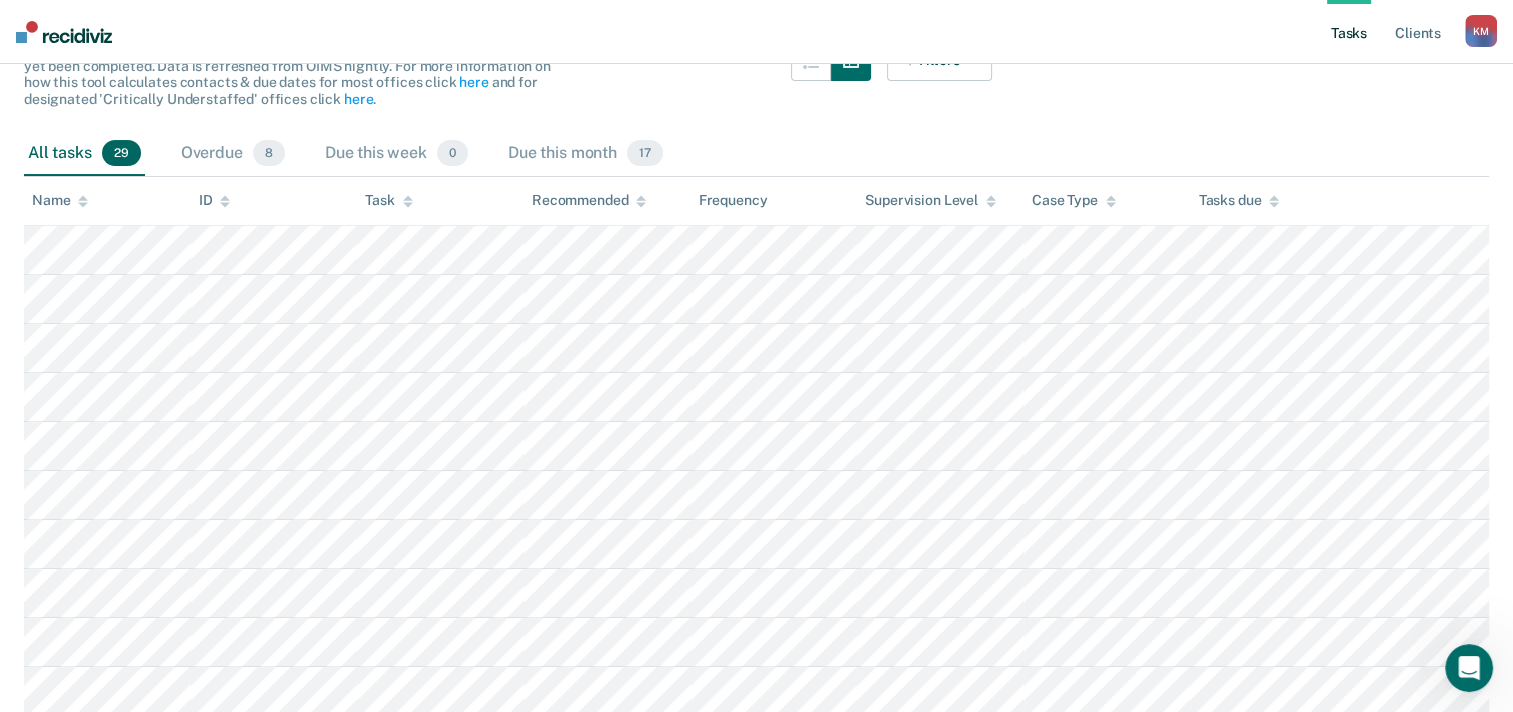 scroll, scrollTop: 0, scrollLeft: 0, axis: both 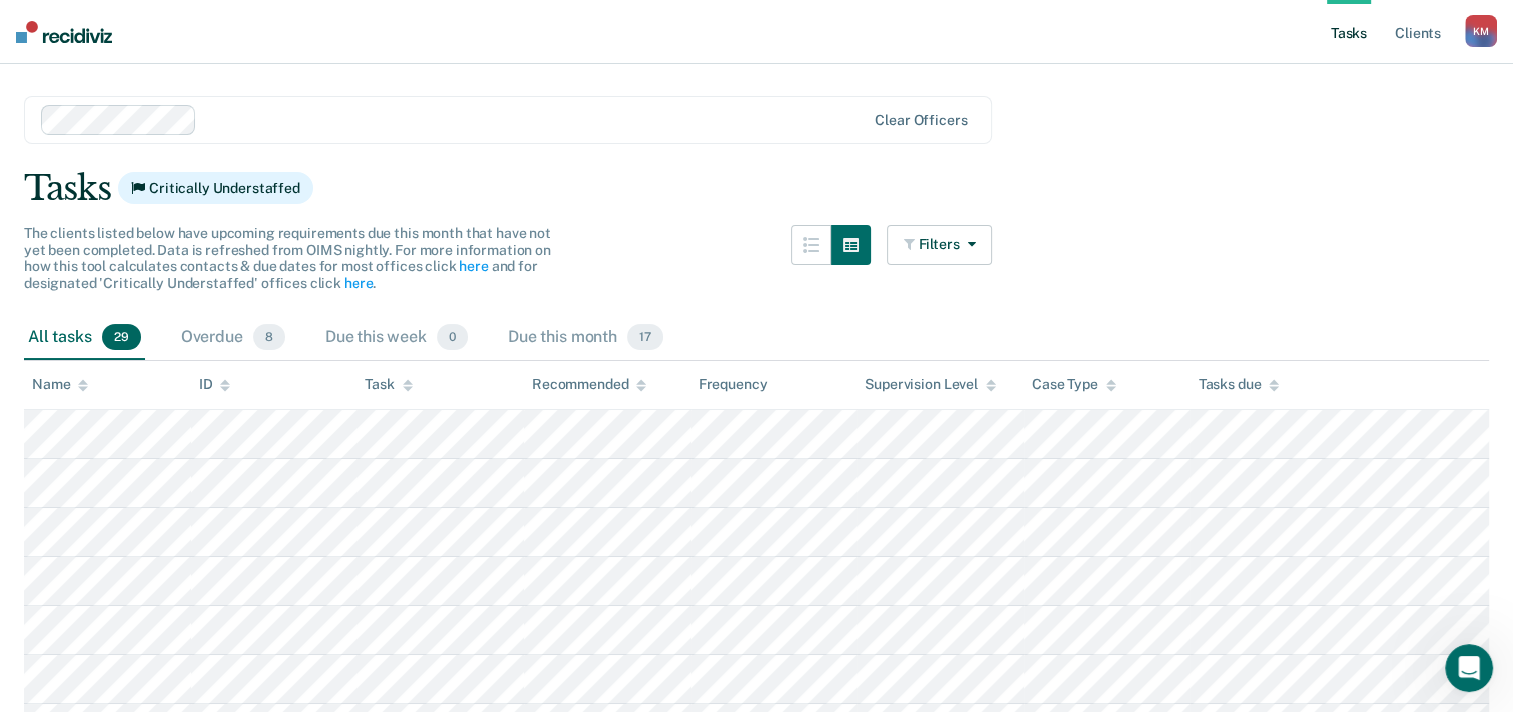 click on "K M" at bounding box center (1481, 31) 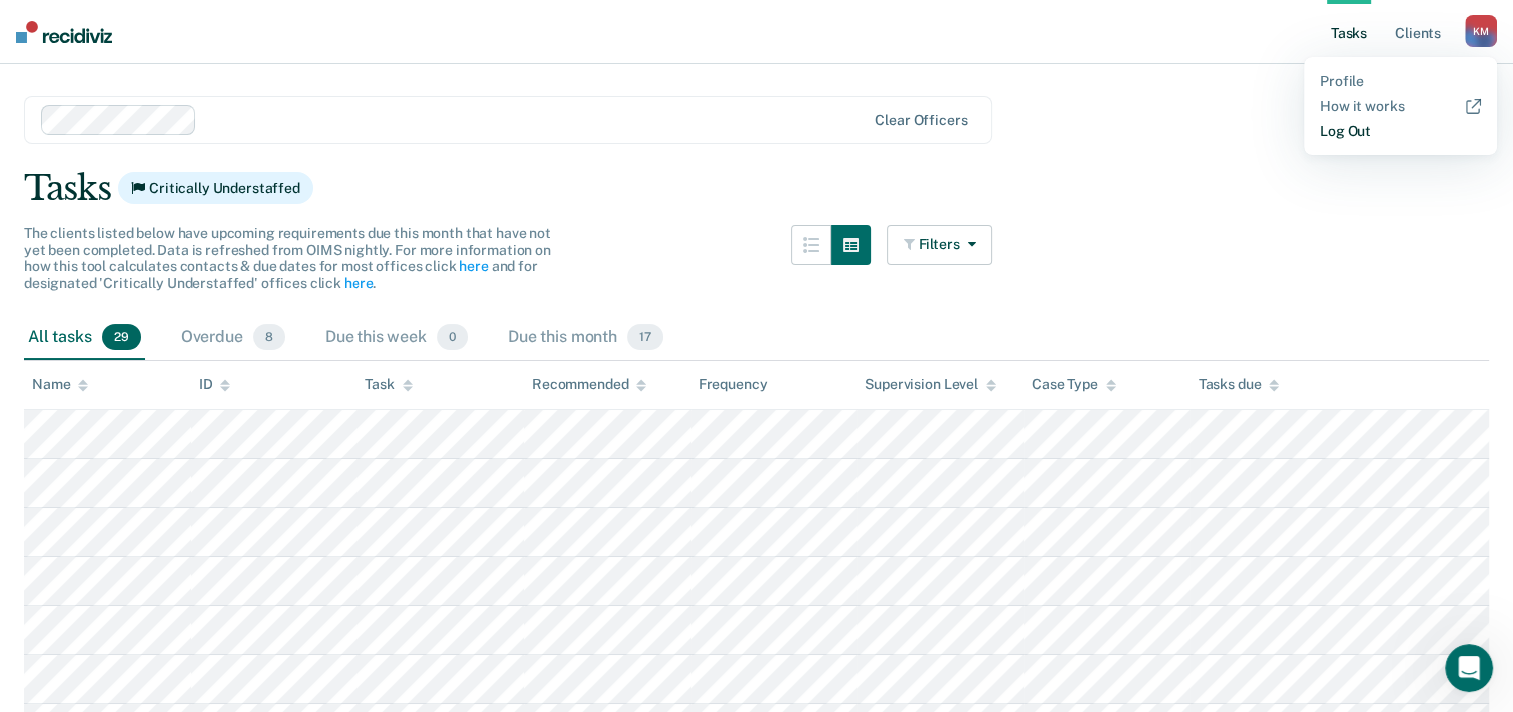 click on "Log Out" at bounding box center [1400, 131] 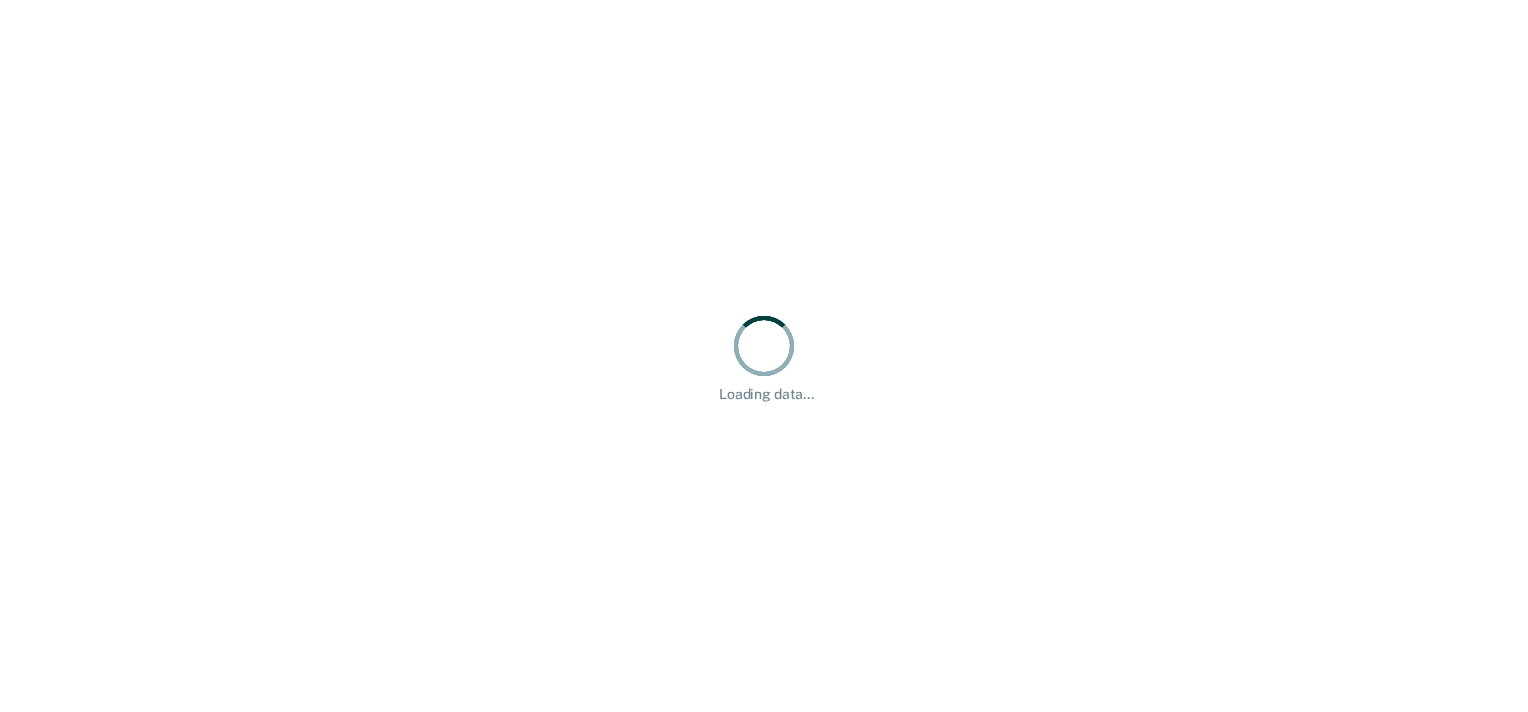 scroll, scrollTop: 0, scrollLeft: 0, axis: both 